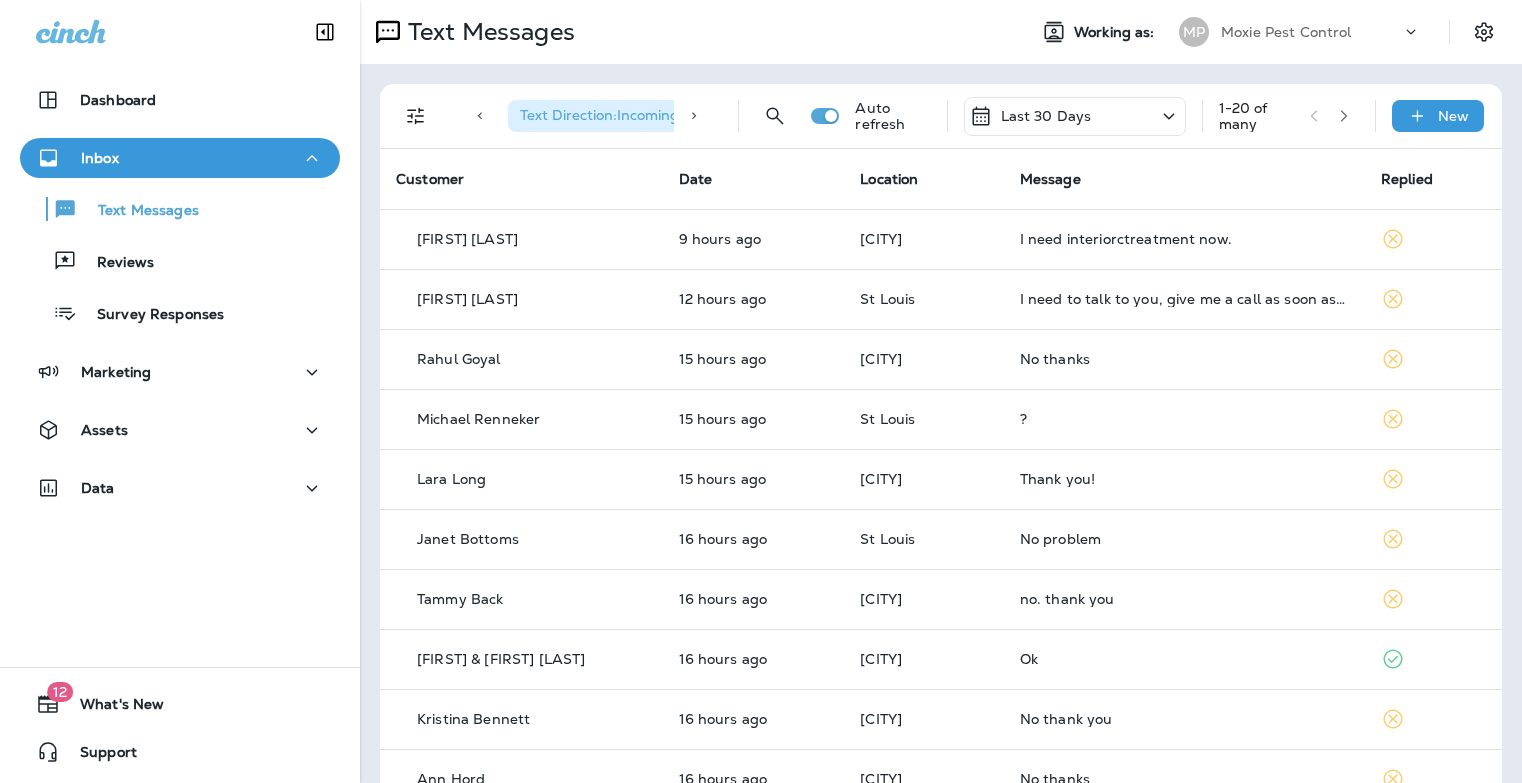 scroll, scrollTop: 0, scrollLeft: 0, axis: both 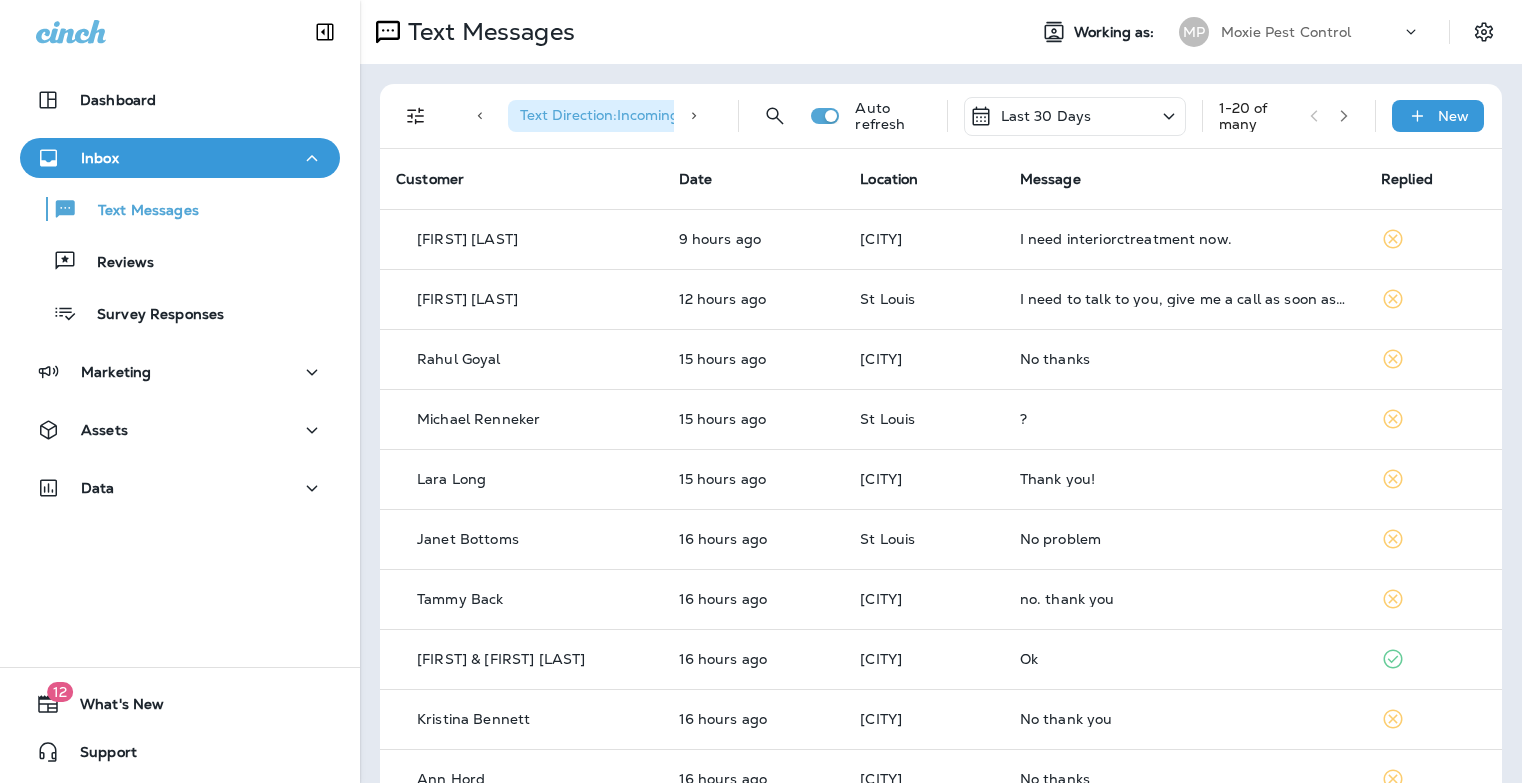 click 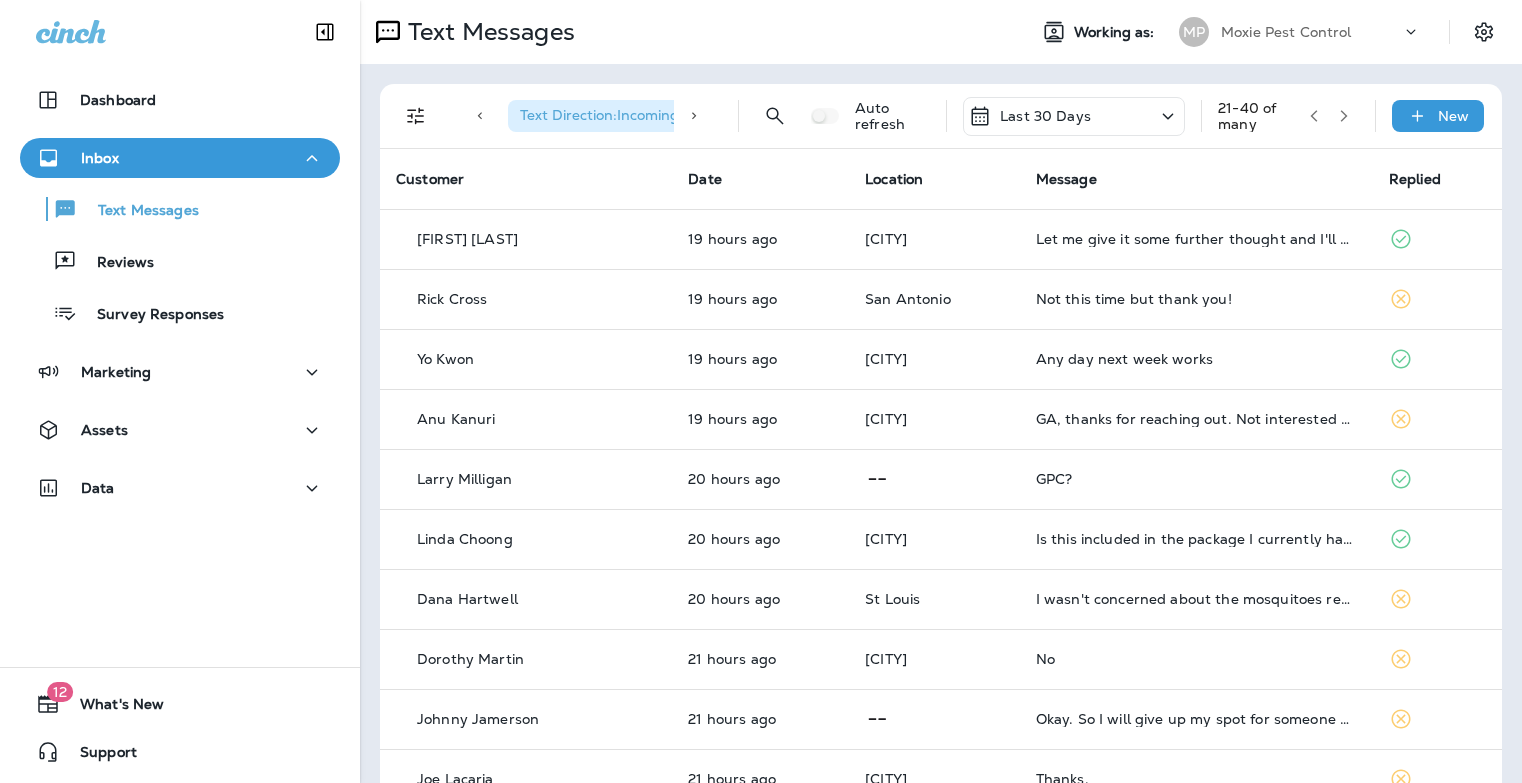 click on "Text Direction :  Incoming   Auto refresh       Last 30 Days 21  -  40   of many New" at bounding box center (945, 116) 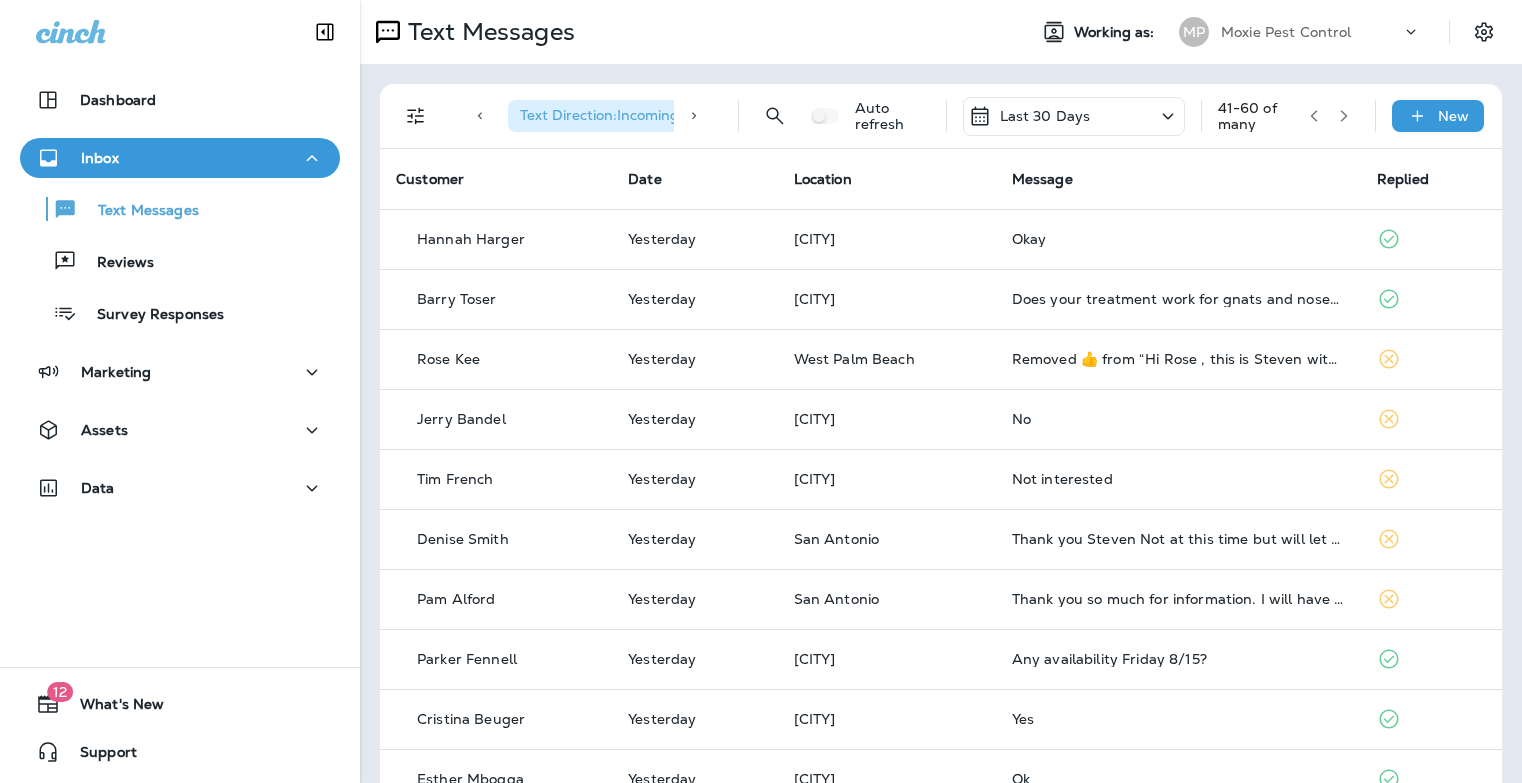 click on "Text Direction :  Incoming   Auto refresh       Last 30 Days 41  -  60   of many New" at bounding box center (945, 116) 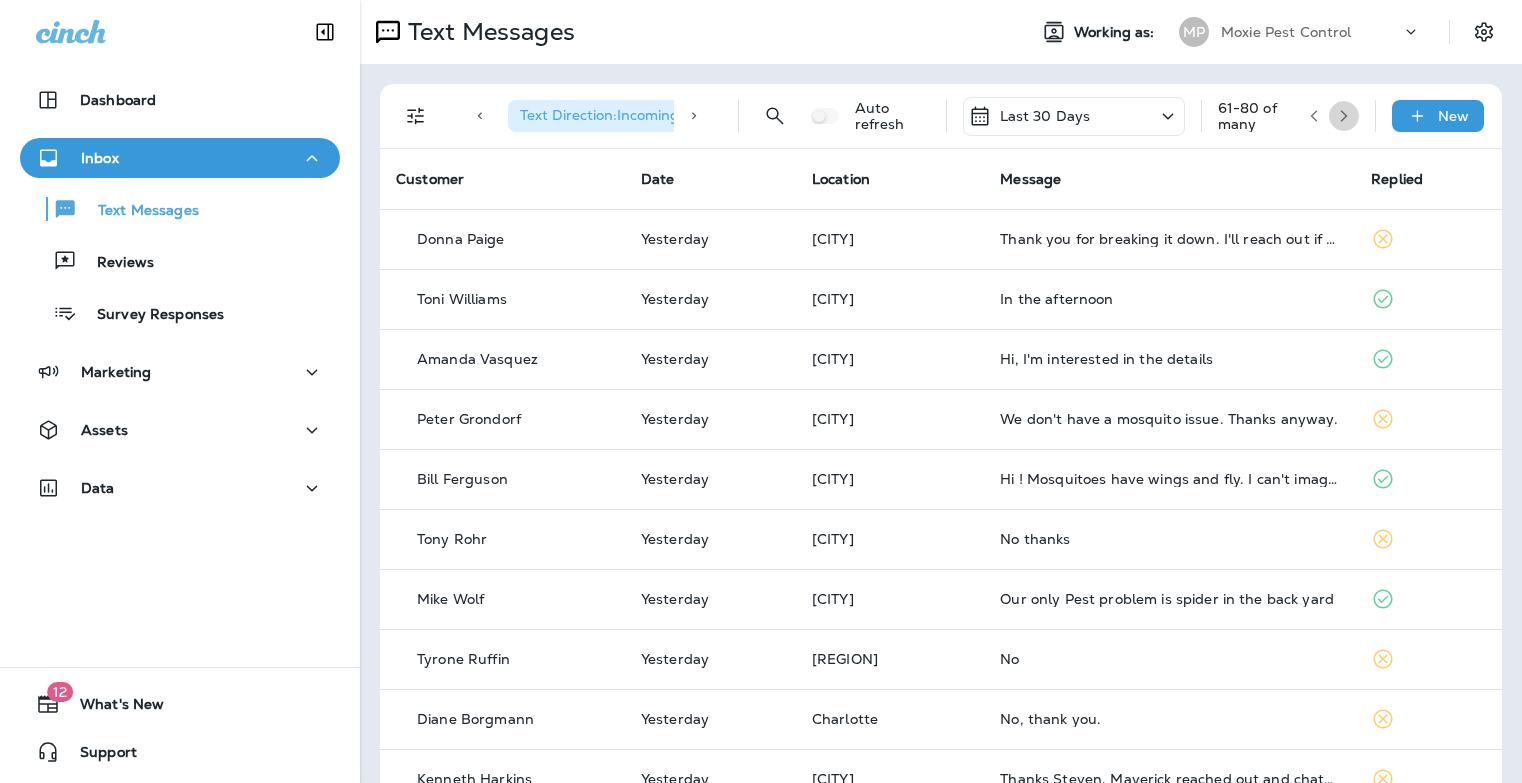 click at bounding box center (1344, 116) 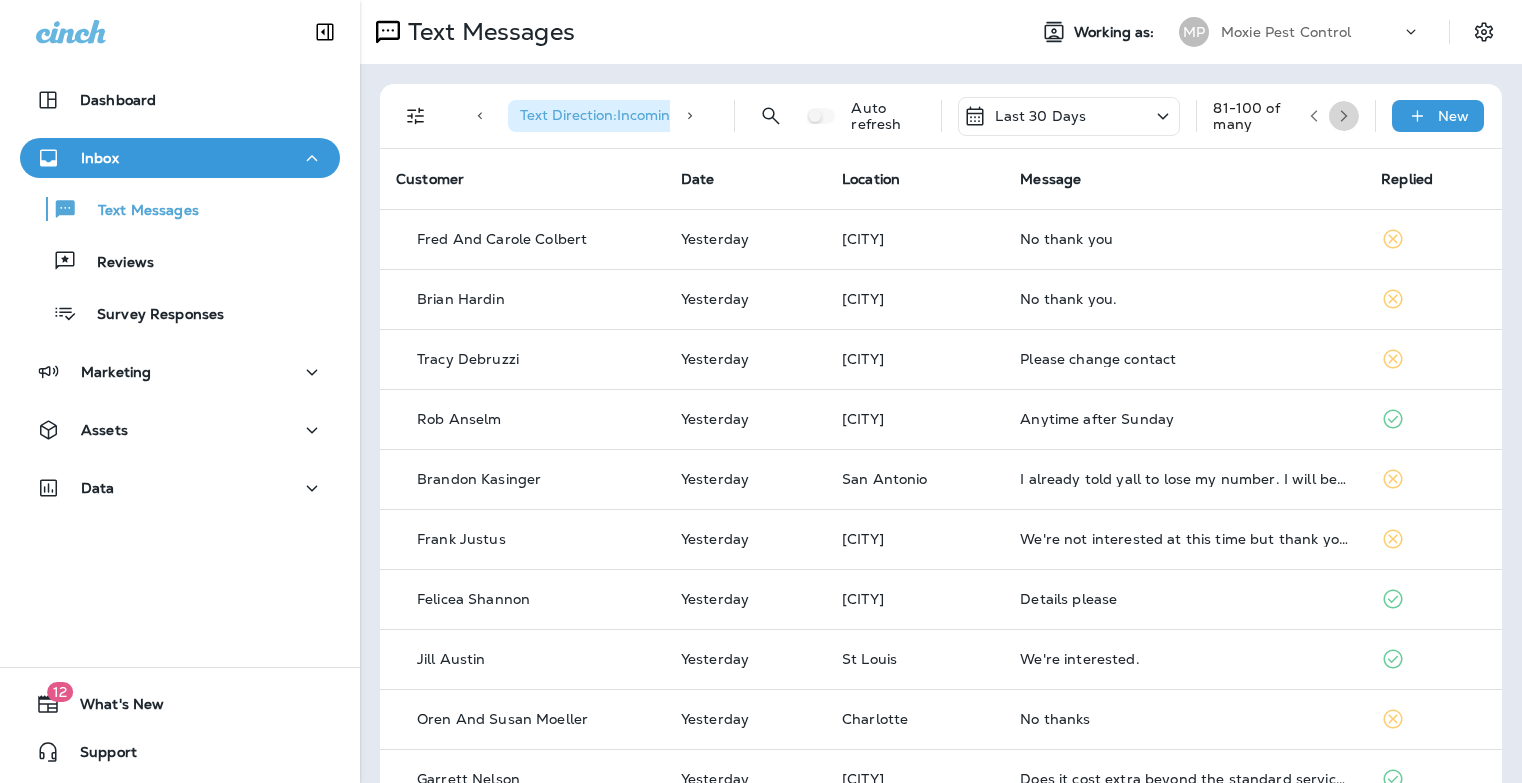 click at bounding box center [1344, 116] 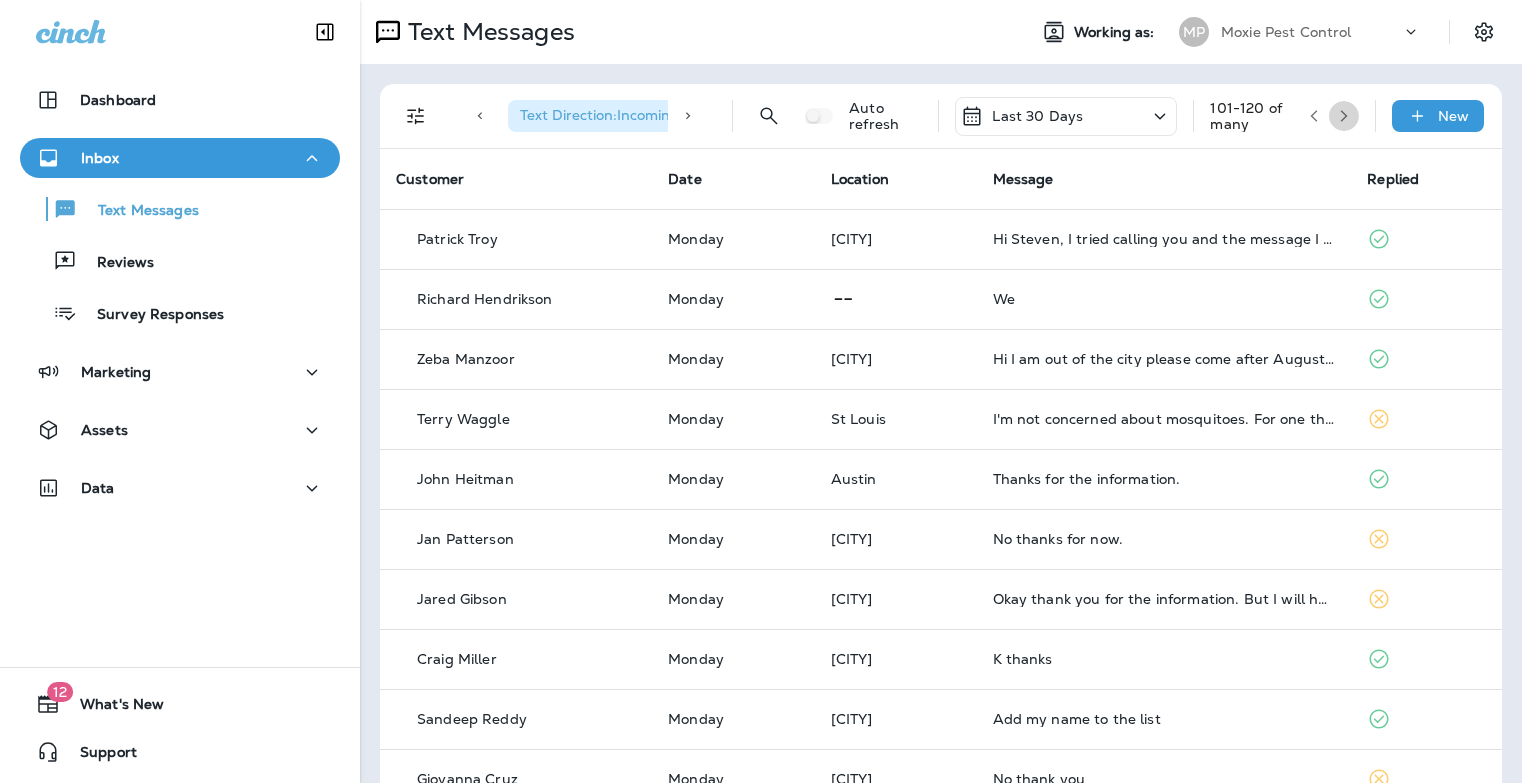 click at bounding box center (1344, 116) 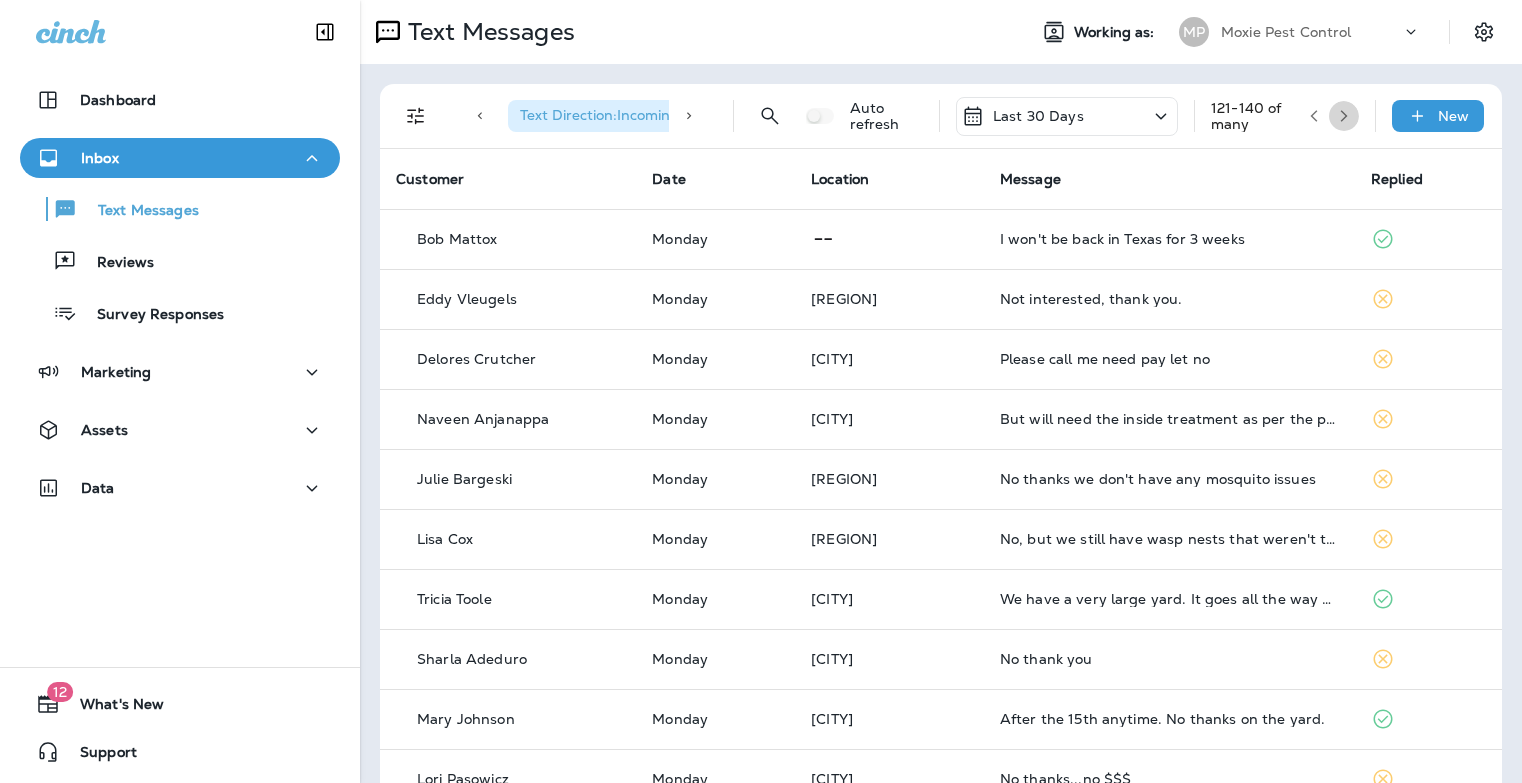click at bounding box center [1344, 116] 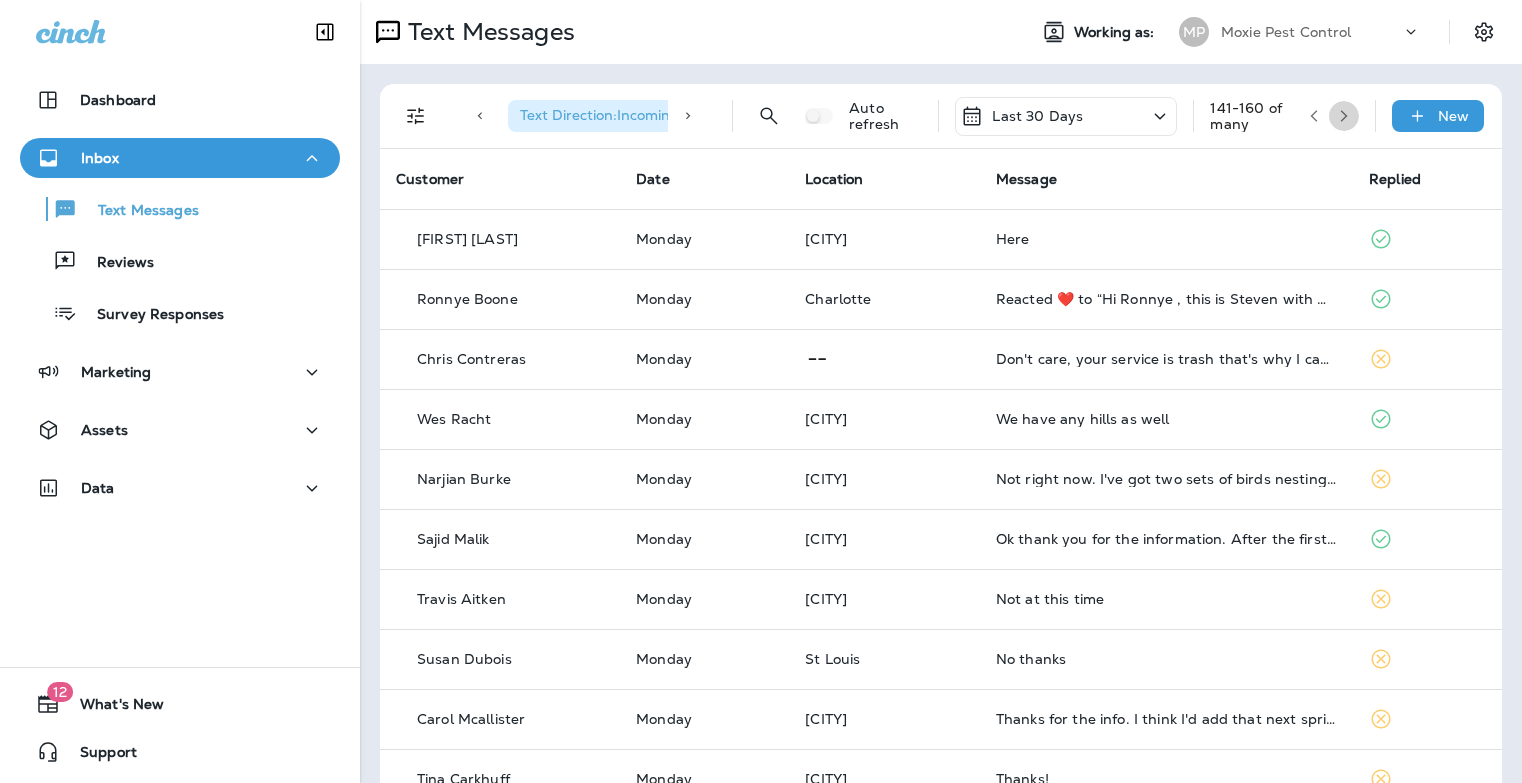 click at bounding box center (1344, 116) 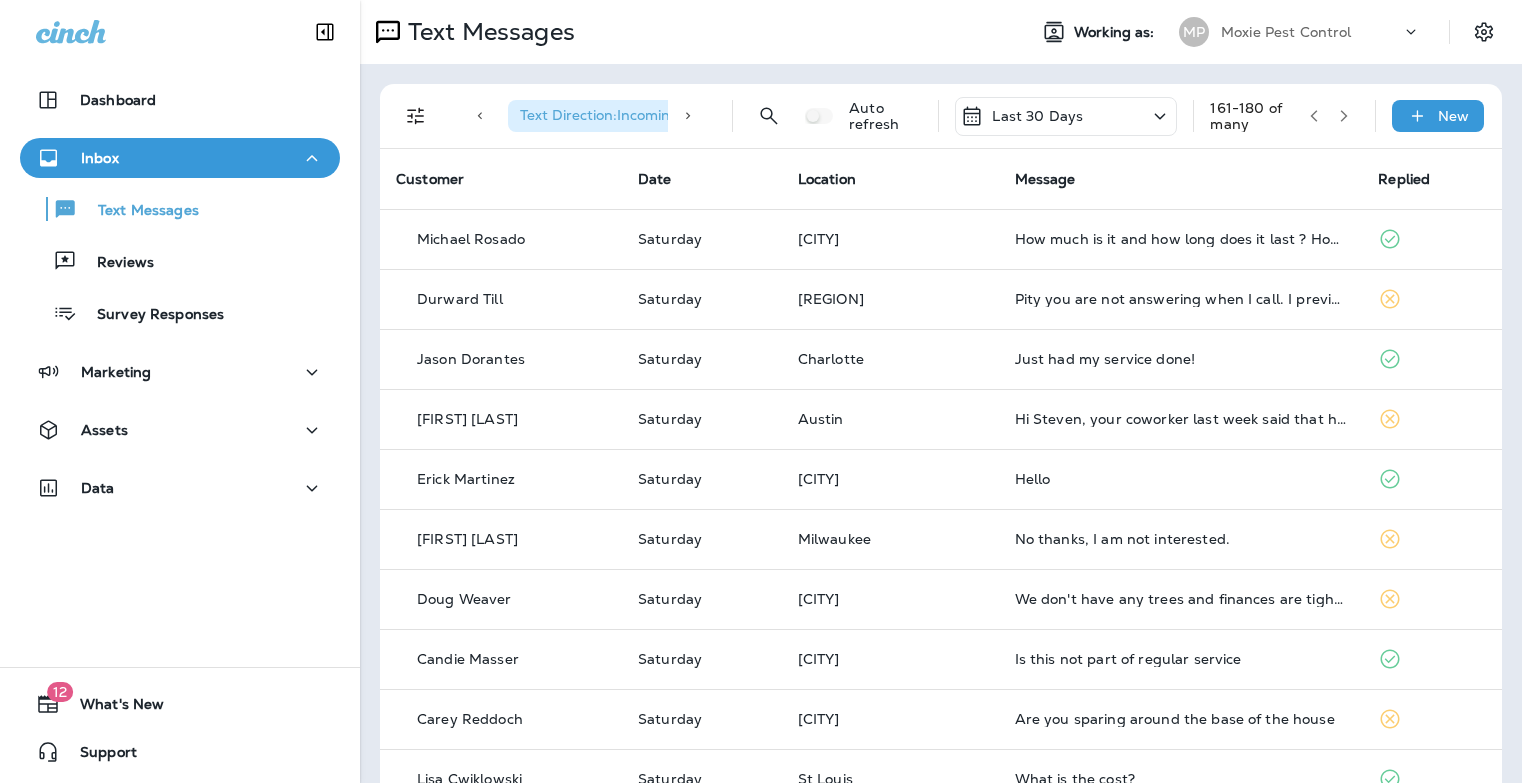 click at bounding box center (1344, 116) 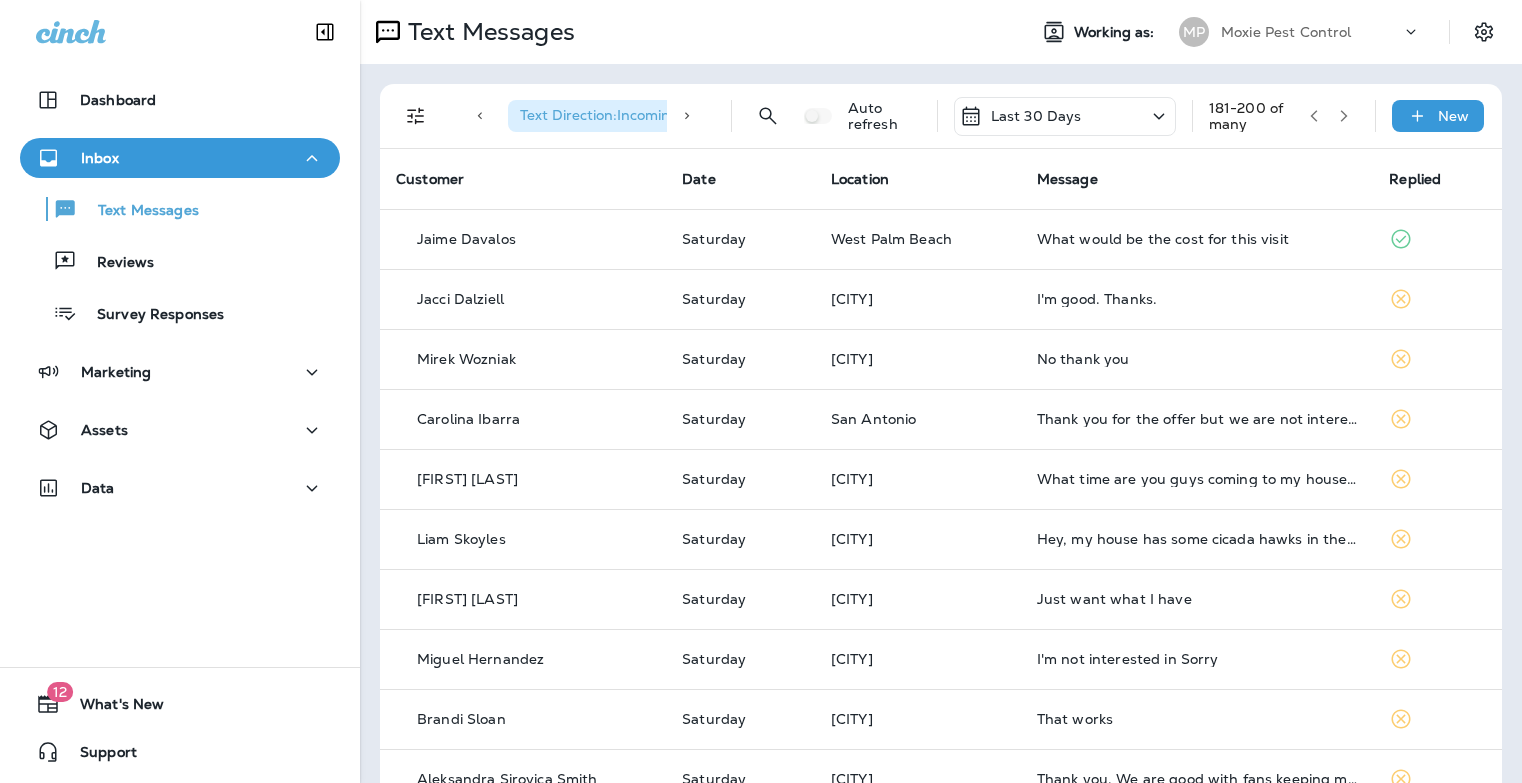 click at bounding box center [1344, 116] 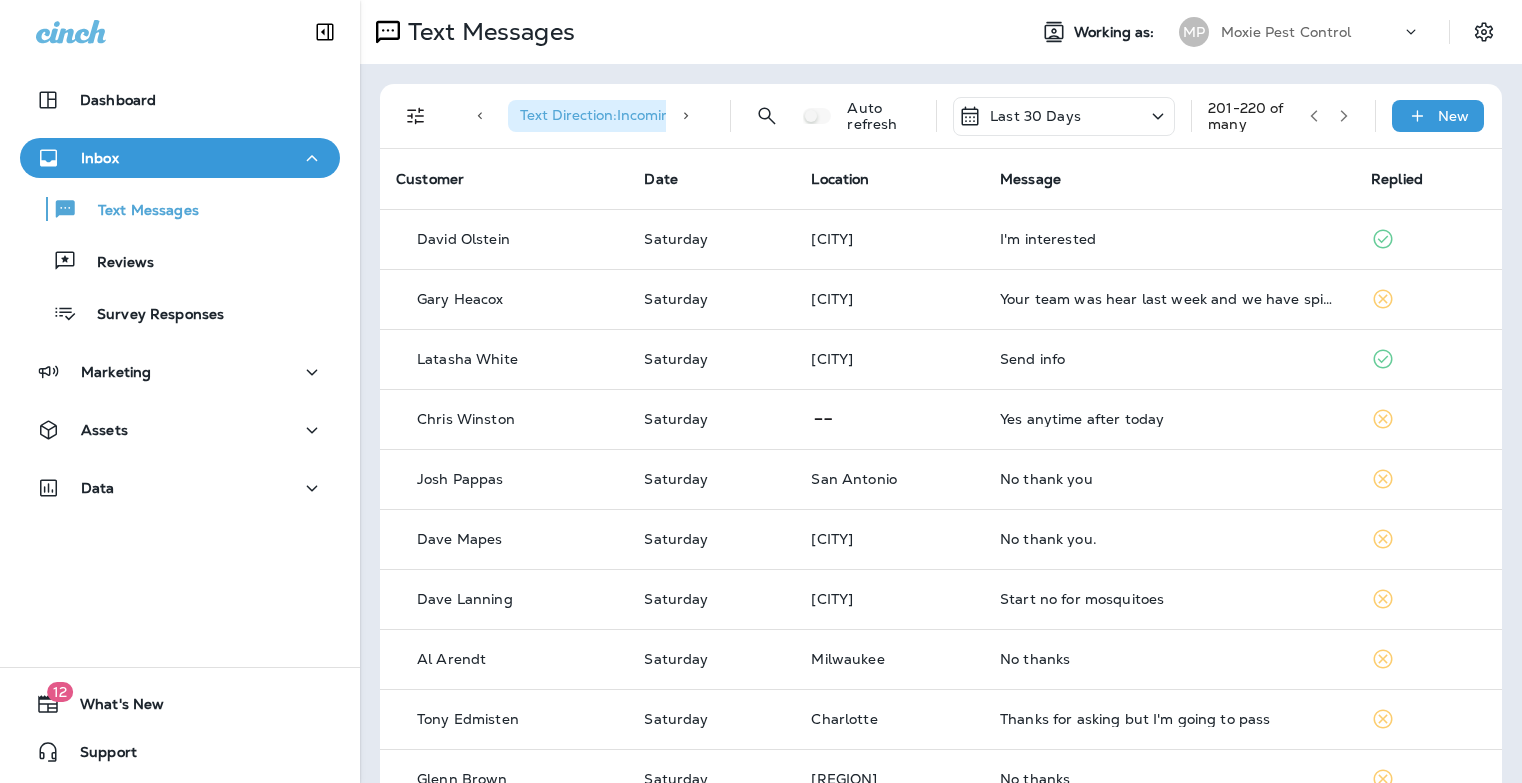 click at bounding box center (1344, 116) 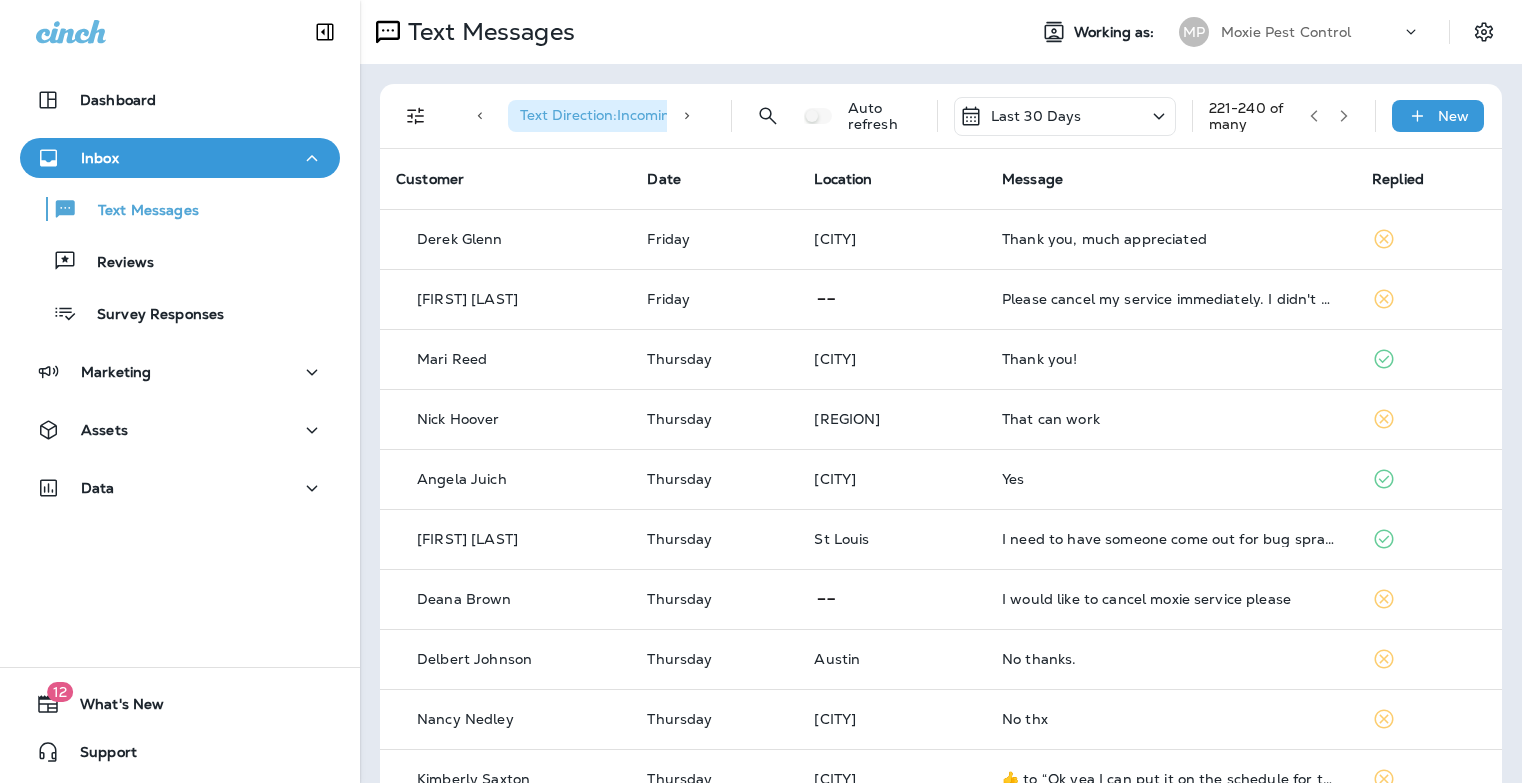 click at bounding box center (1344, 116) 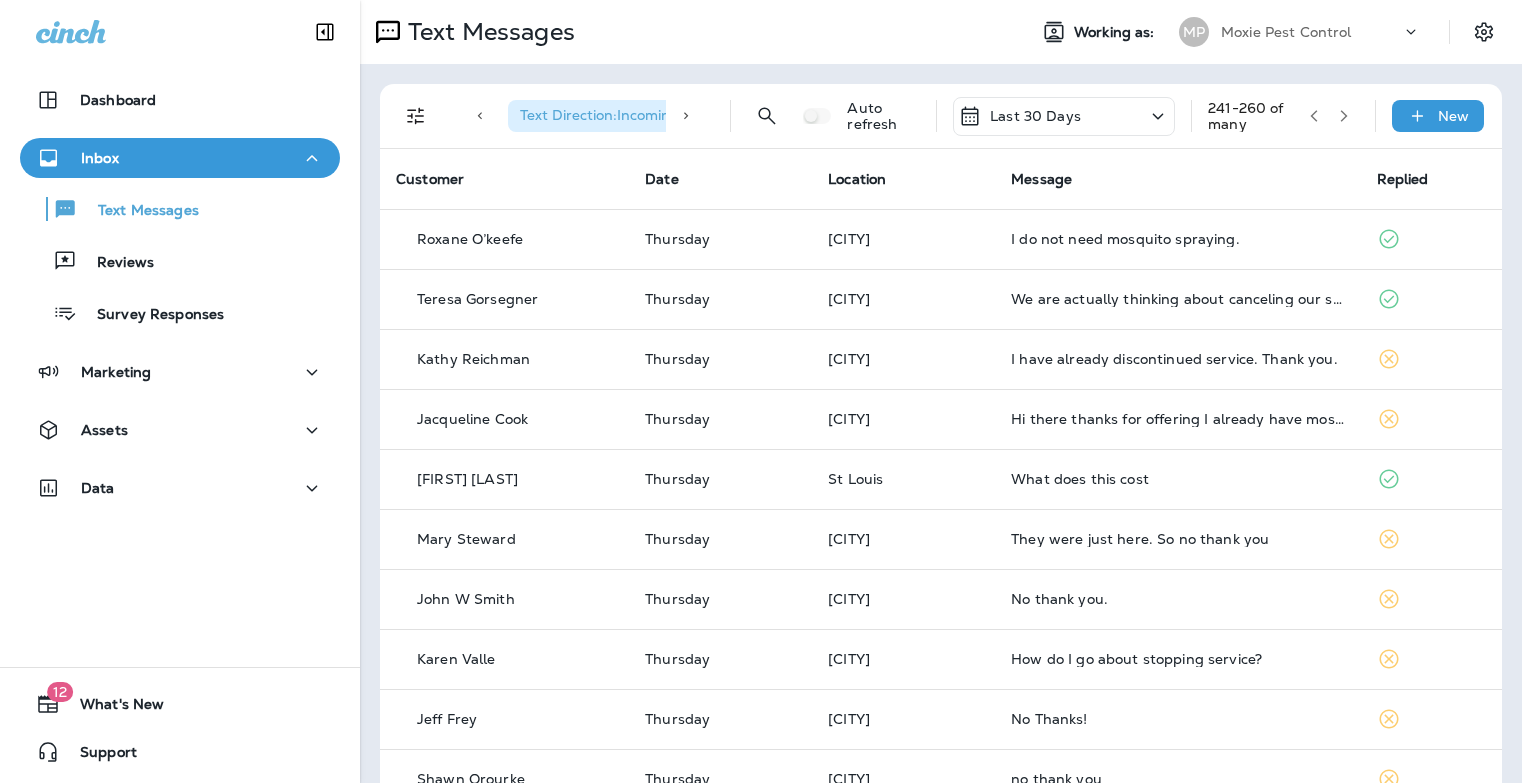 click at bounding box center [1344, 116] 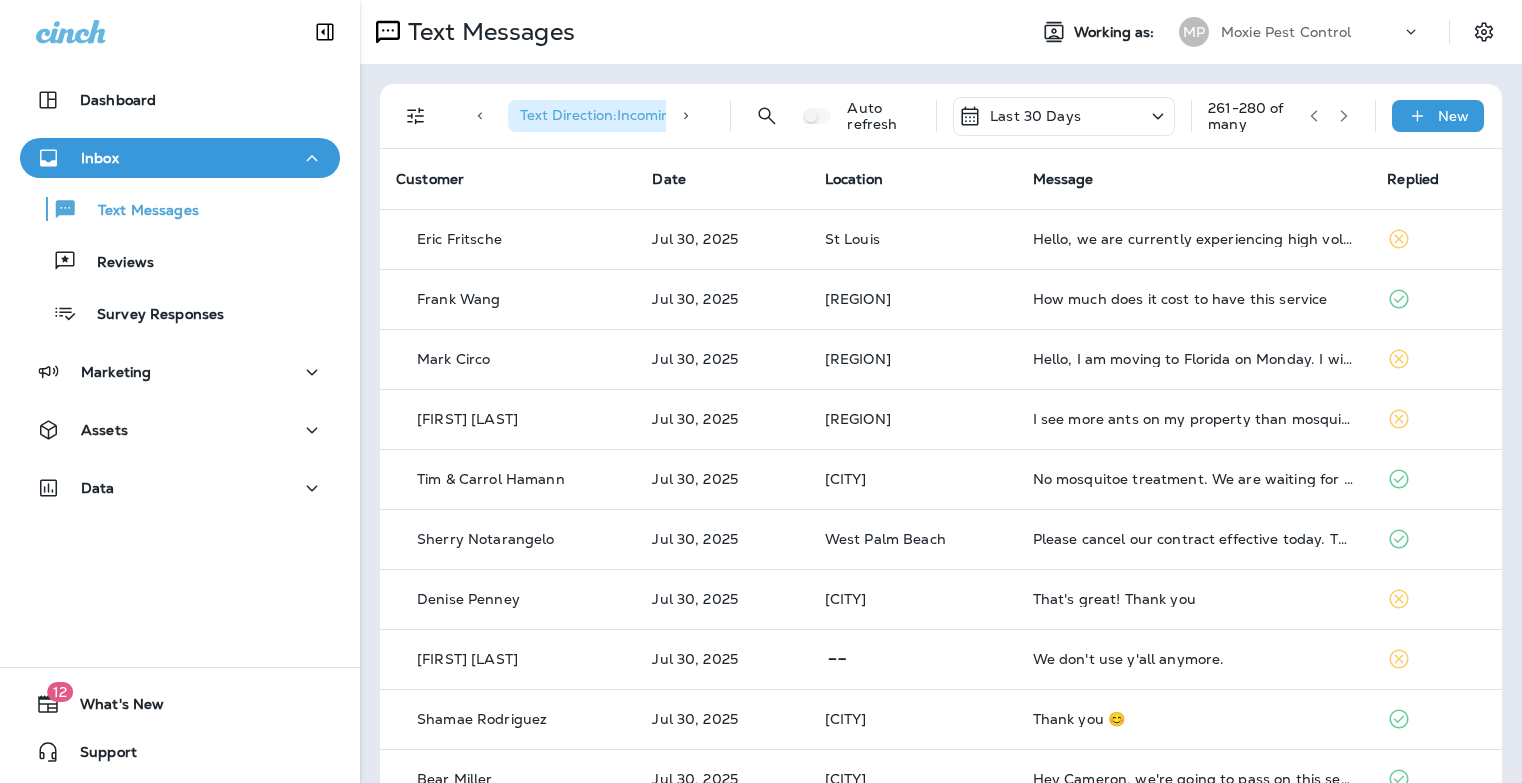 click at bounding box center [1344, 116] 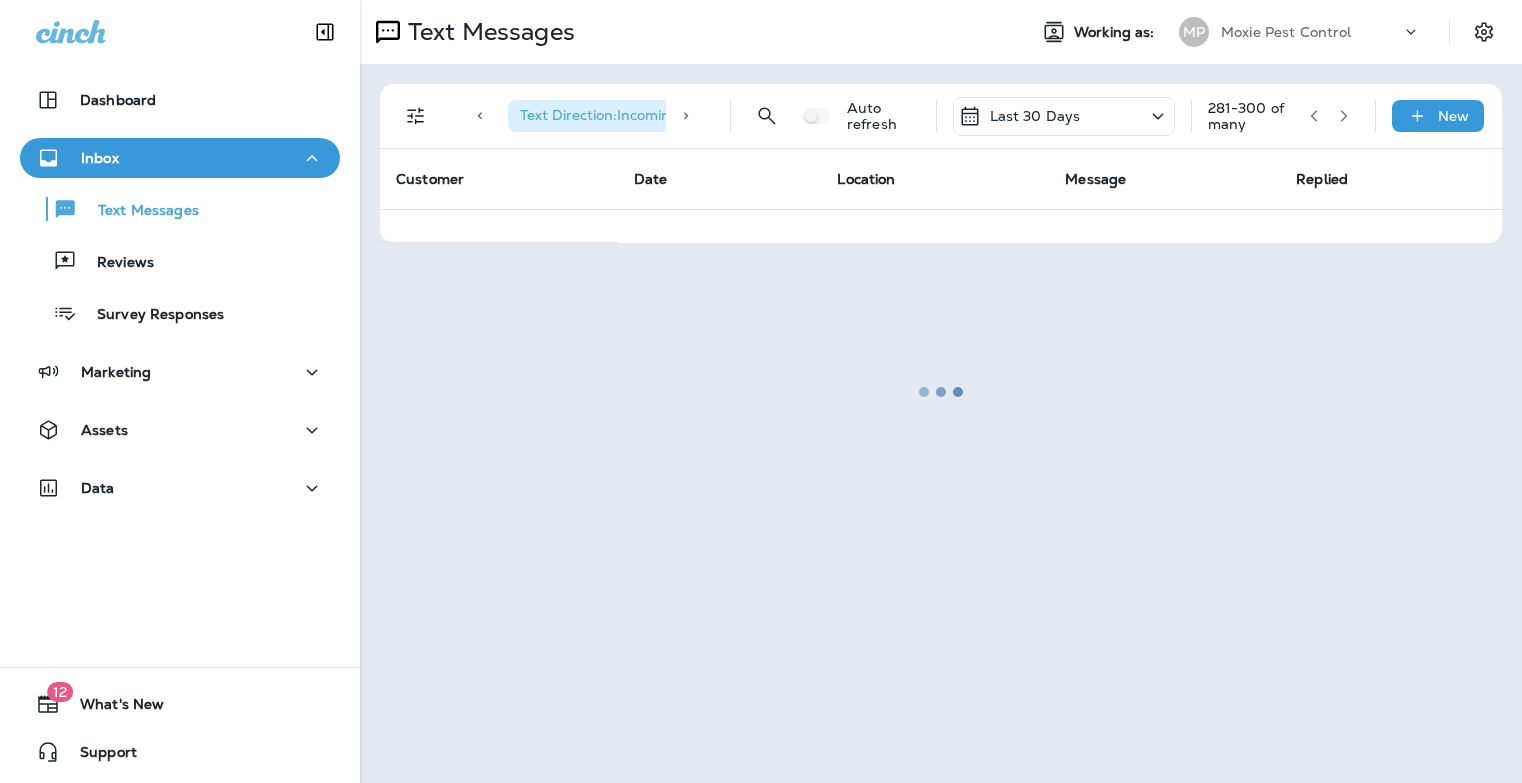 click at bounding box center (941, 391) 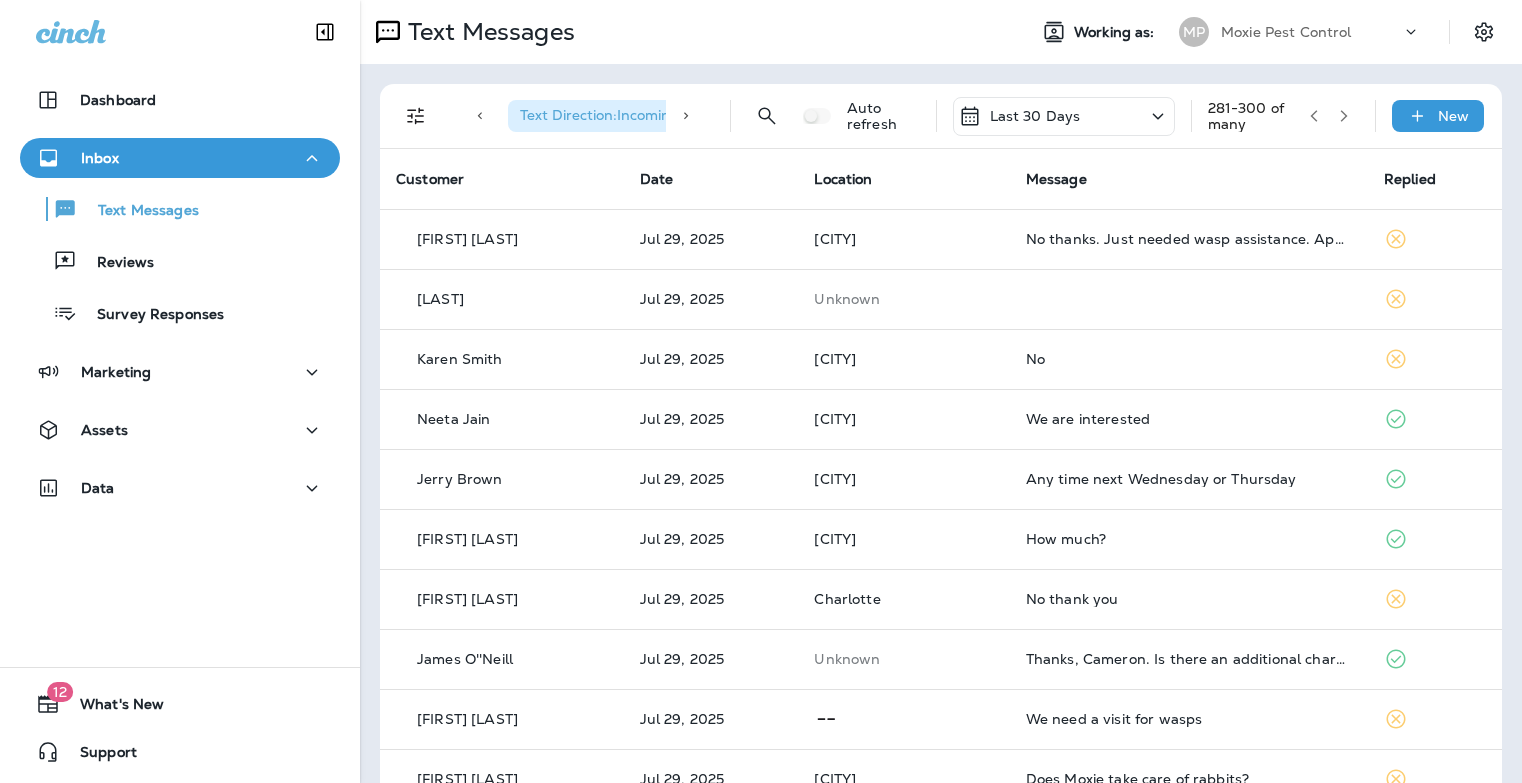 click at bounding box center [1344, 116] 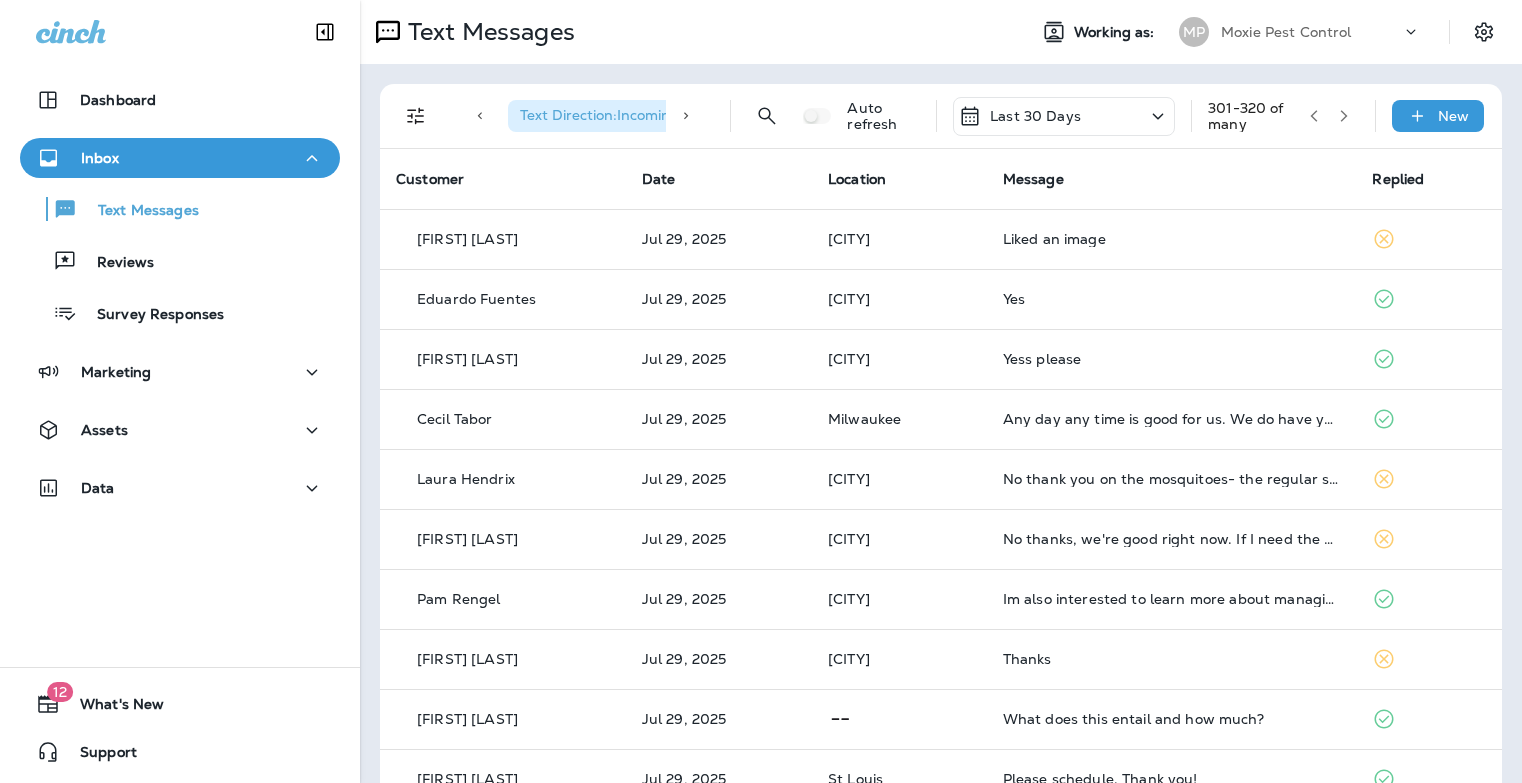 click at bounding box center (1344, 116) 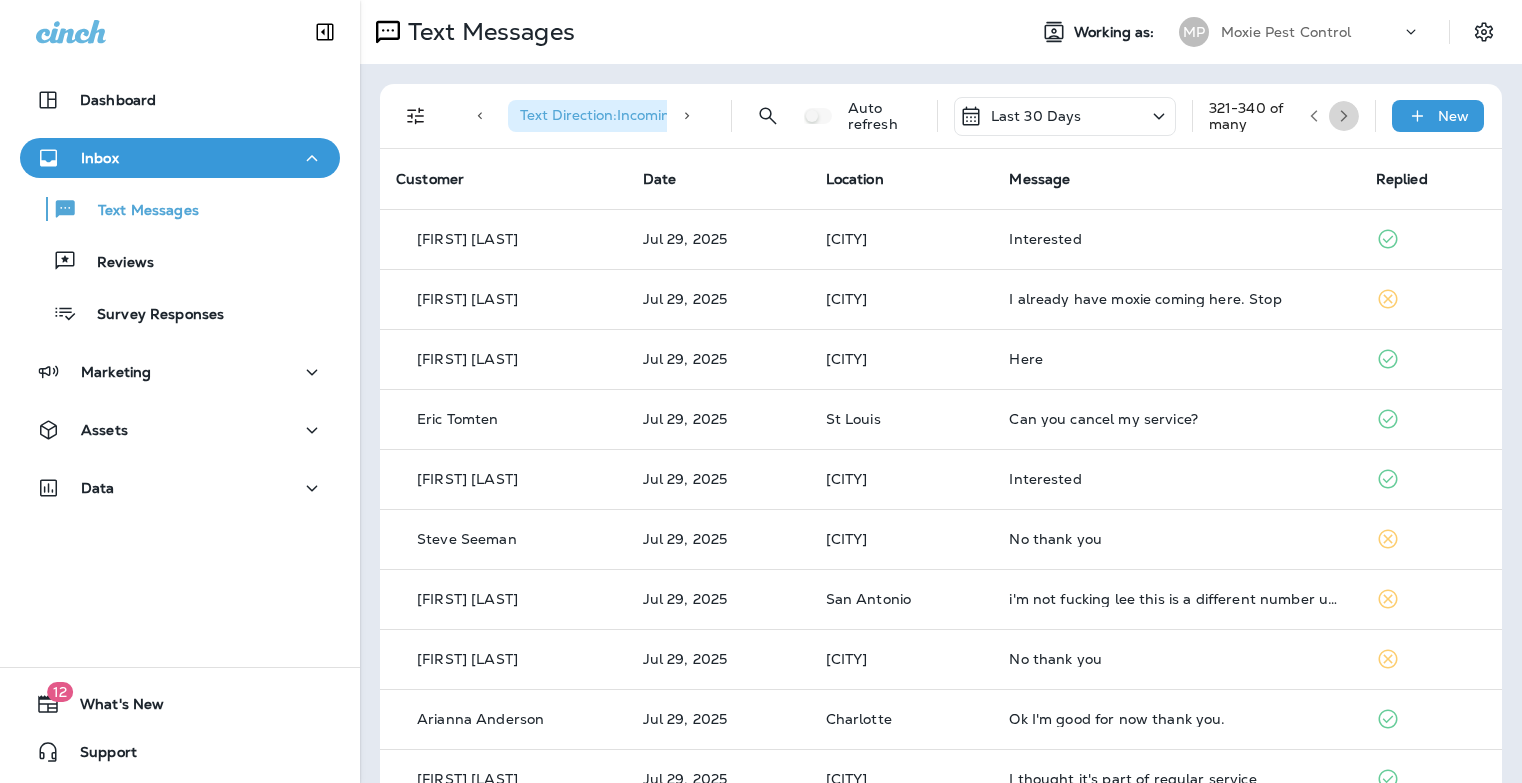 click at bounding box center [1344, 116] 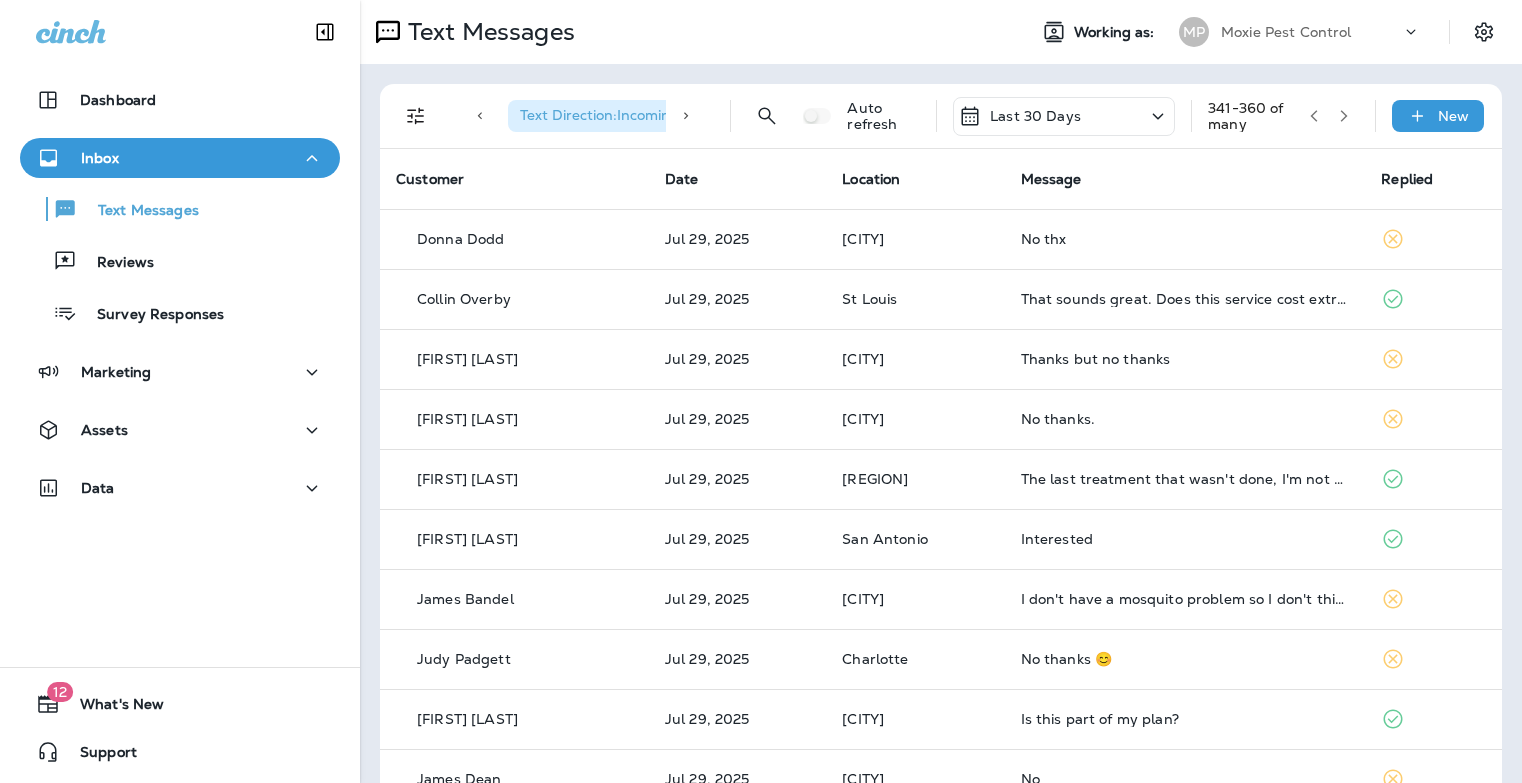click at bounding box center [1344, 116] 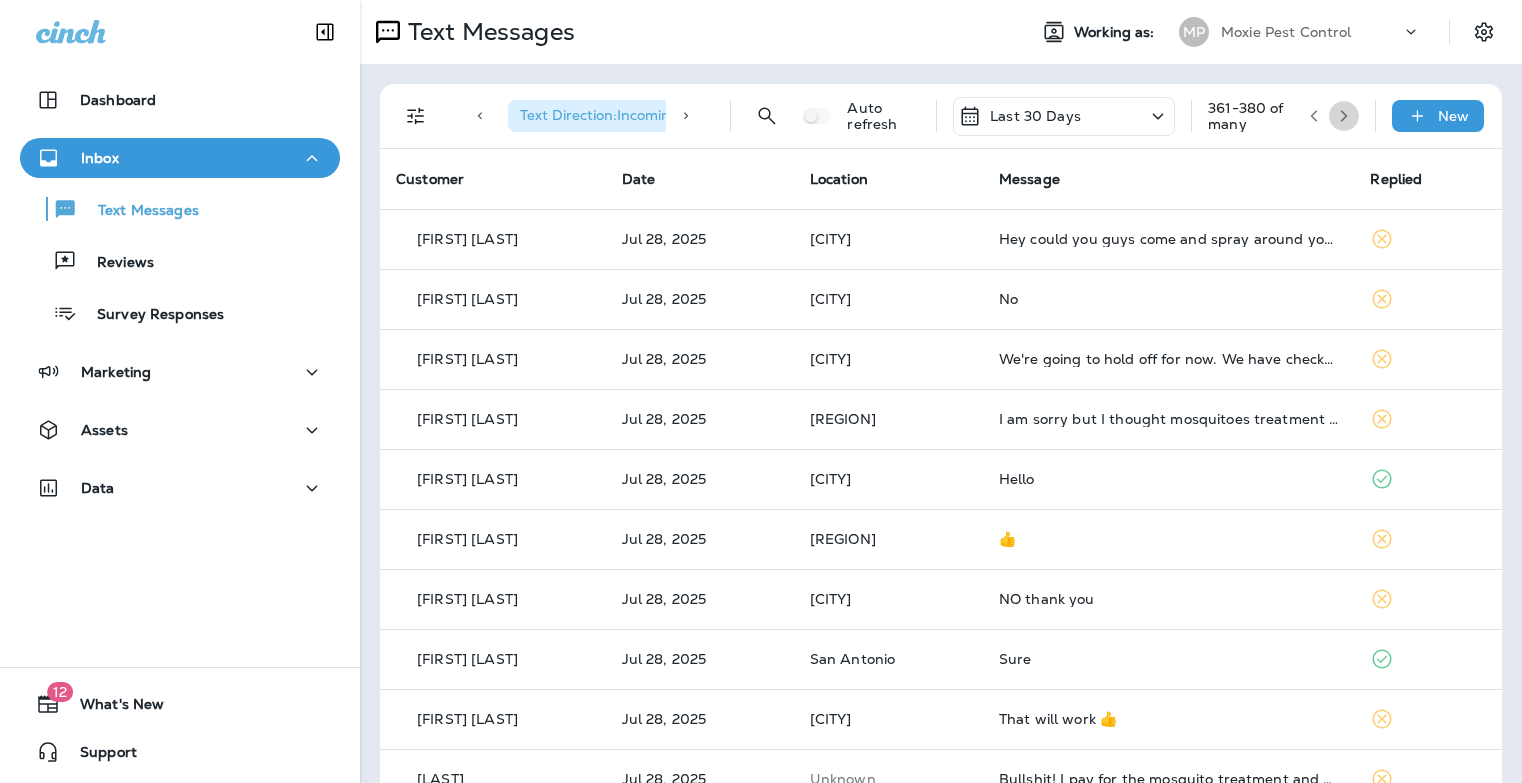 click at bounding box center [1344, 116] 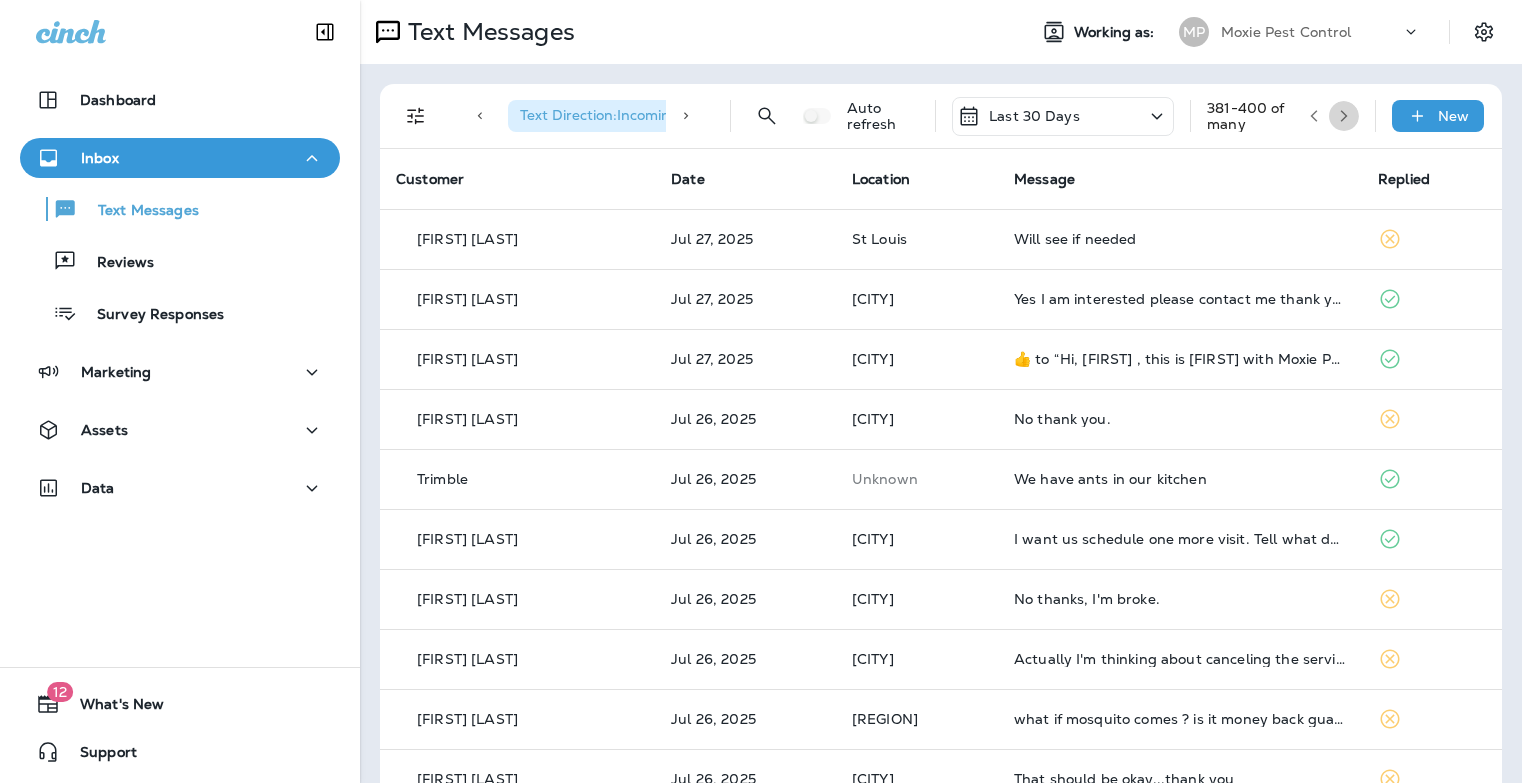 click at bounding box center (1344, 116) 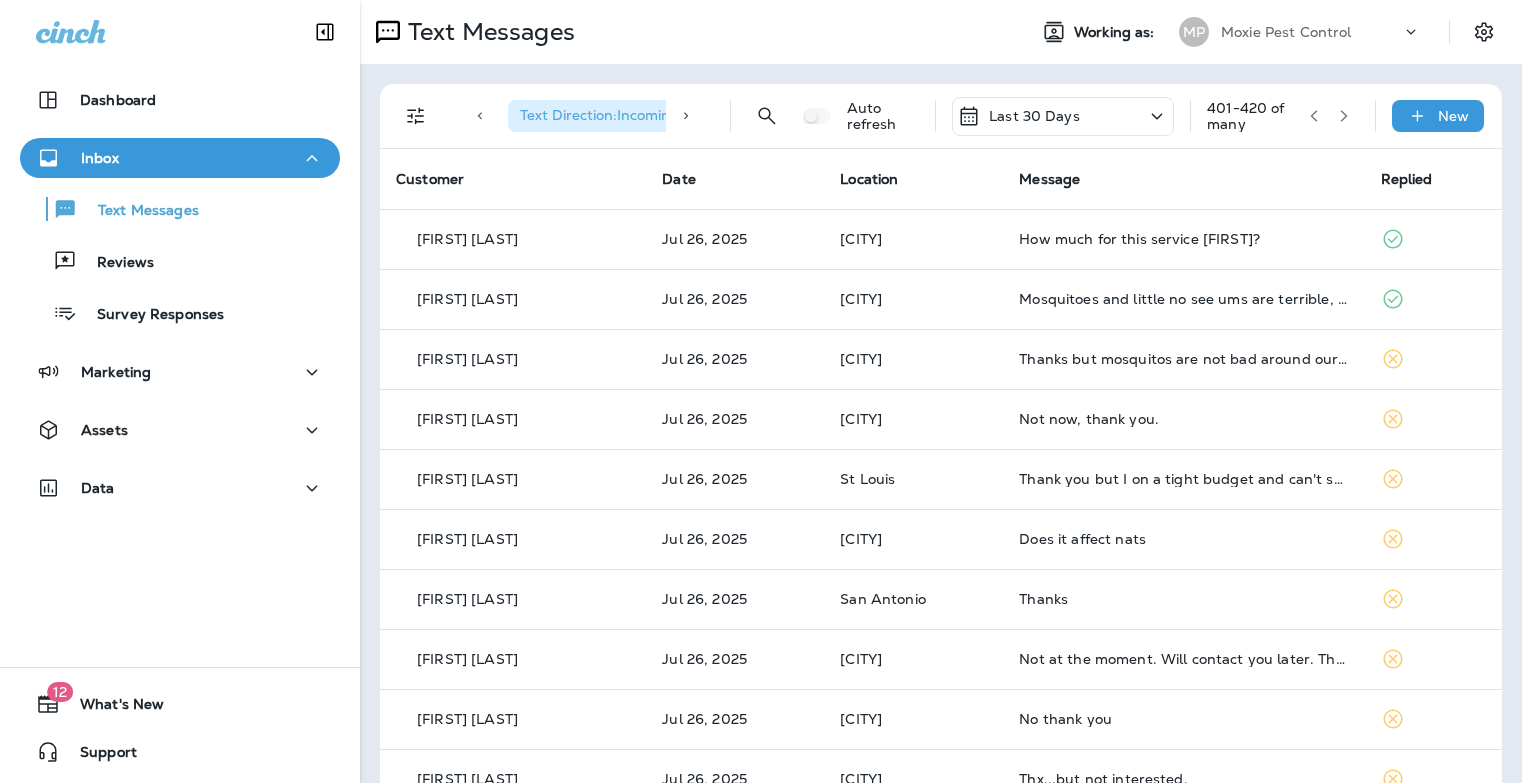 click at bounding box center [1344, 116] 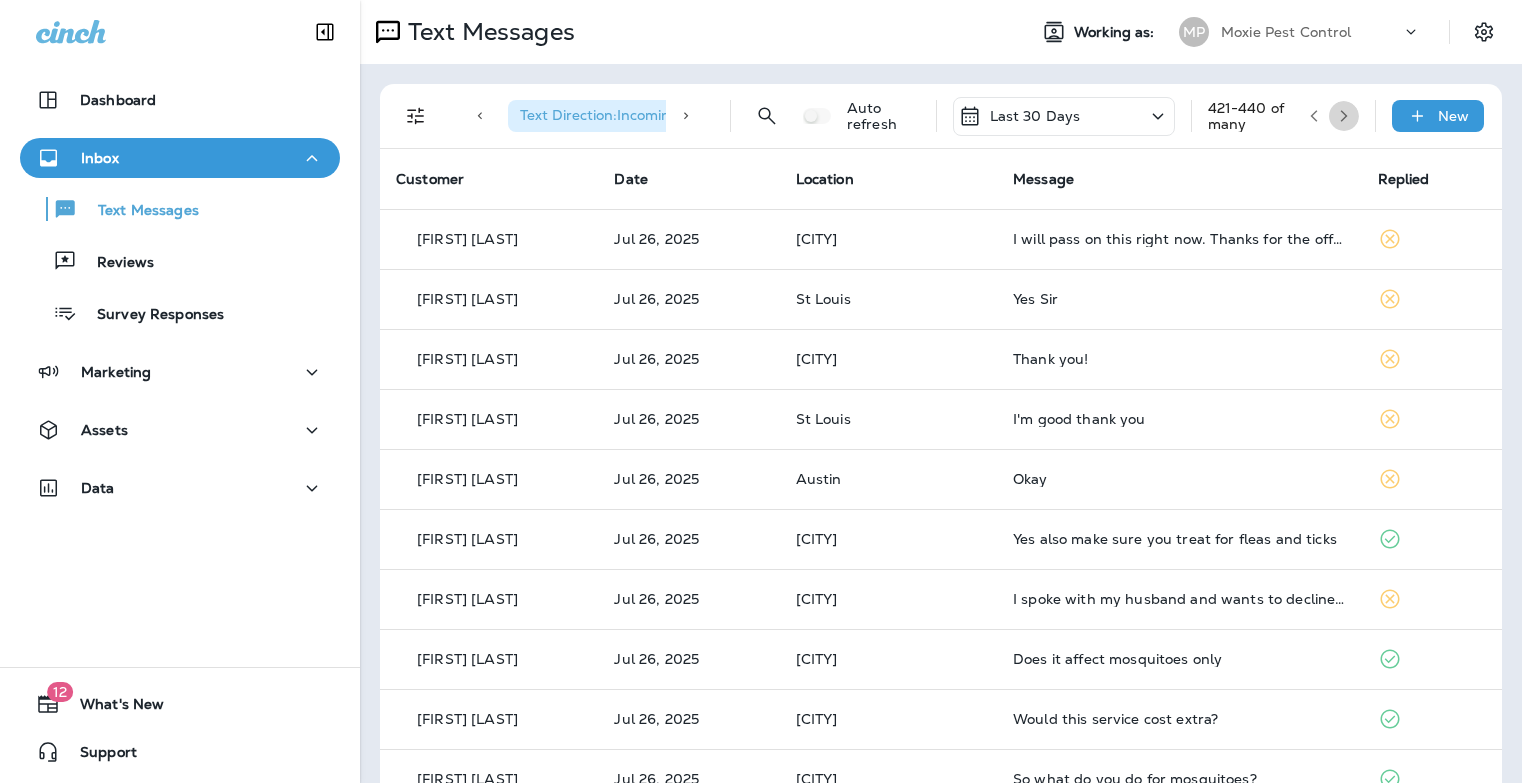 click at bounding box center (1344, 116) 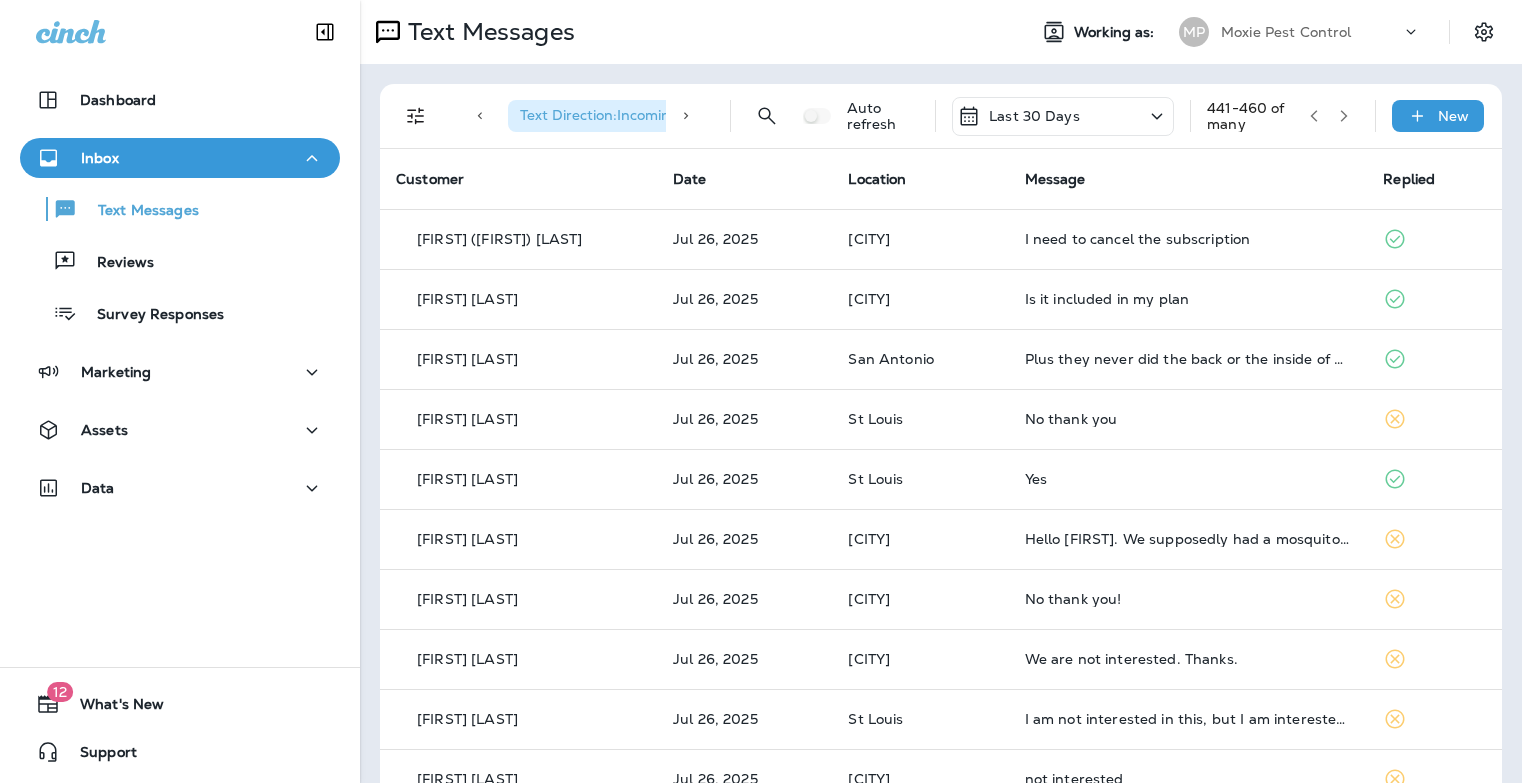 click at bounding box center [1344, 116] 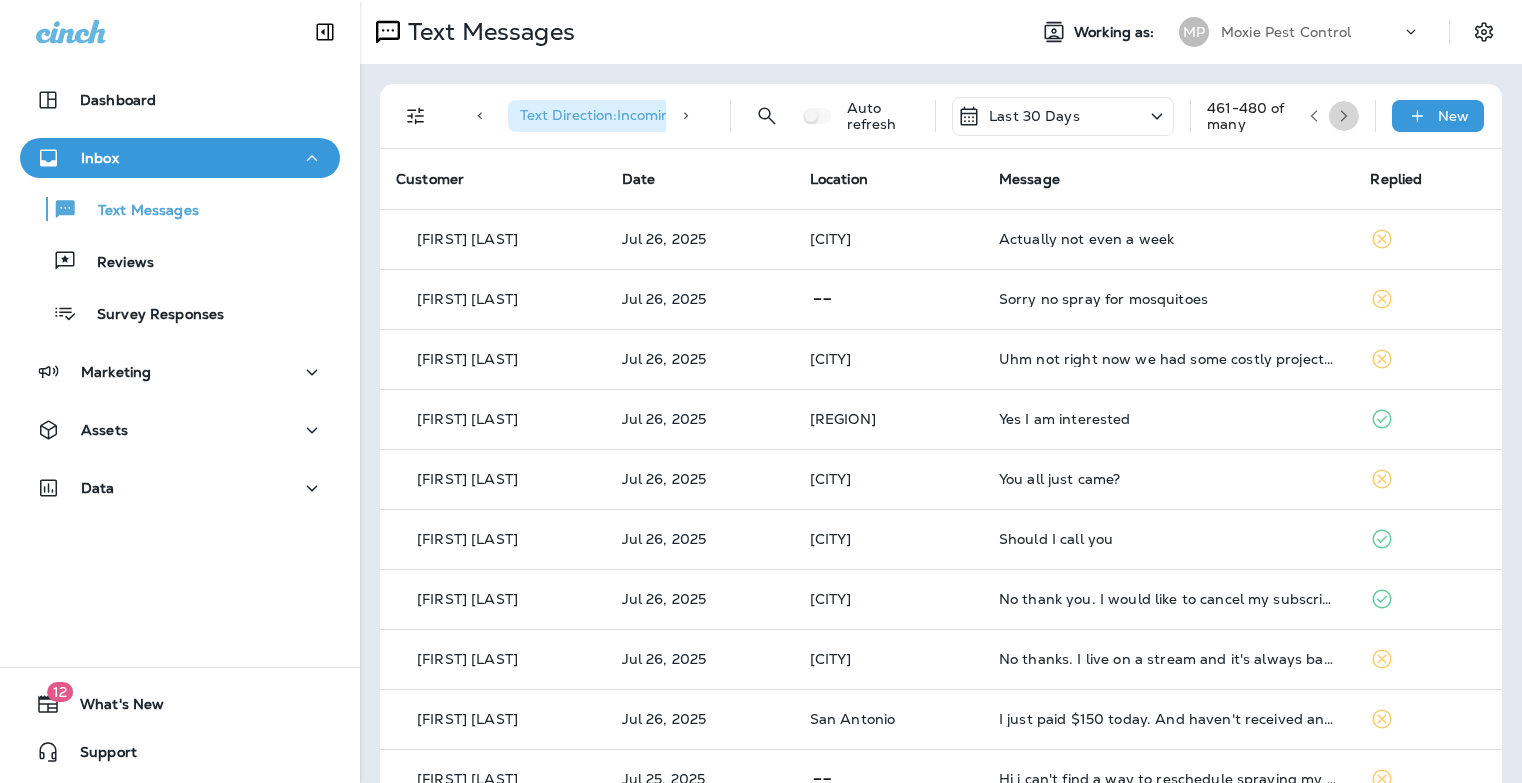 click at bounding box center [1344, 116] 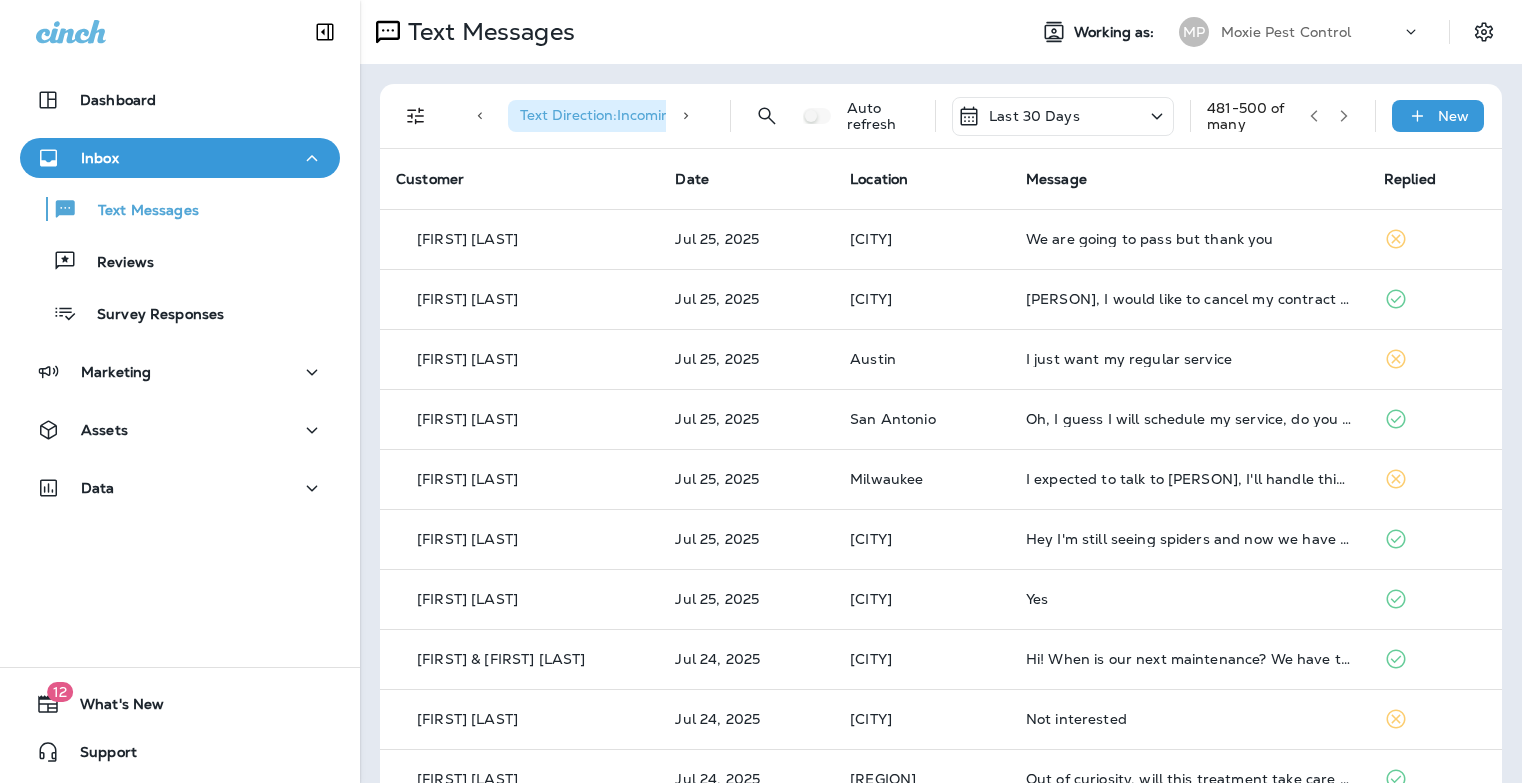 click at bounding box center (1344, 116) 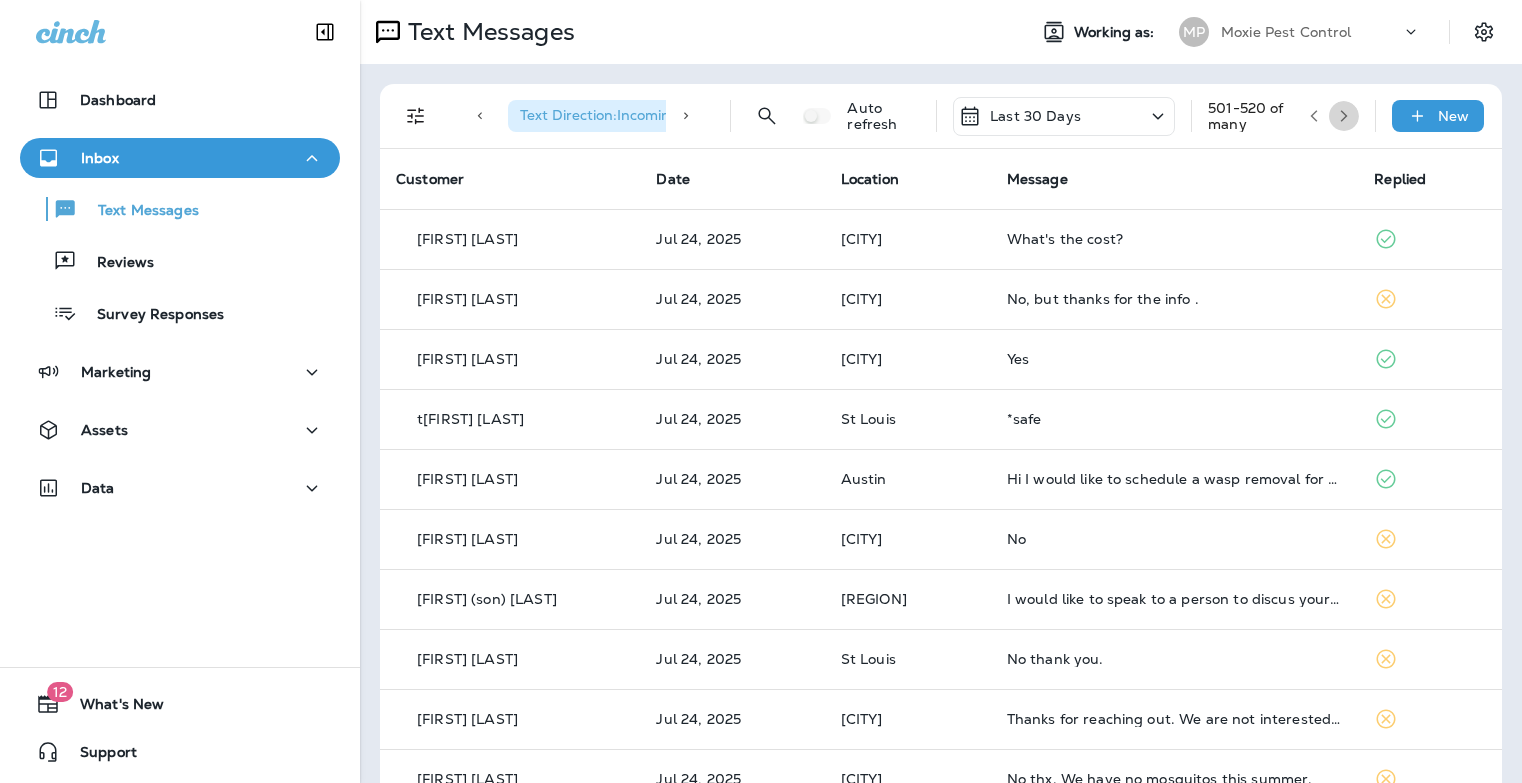 click at bounding box center (1344, 116) 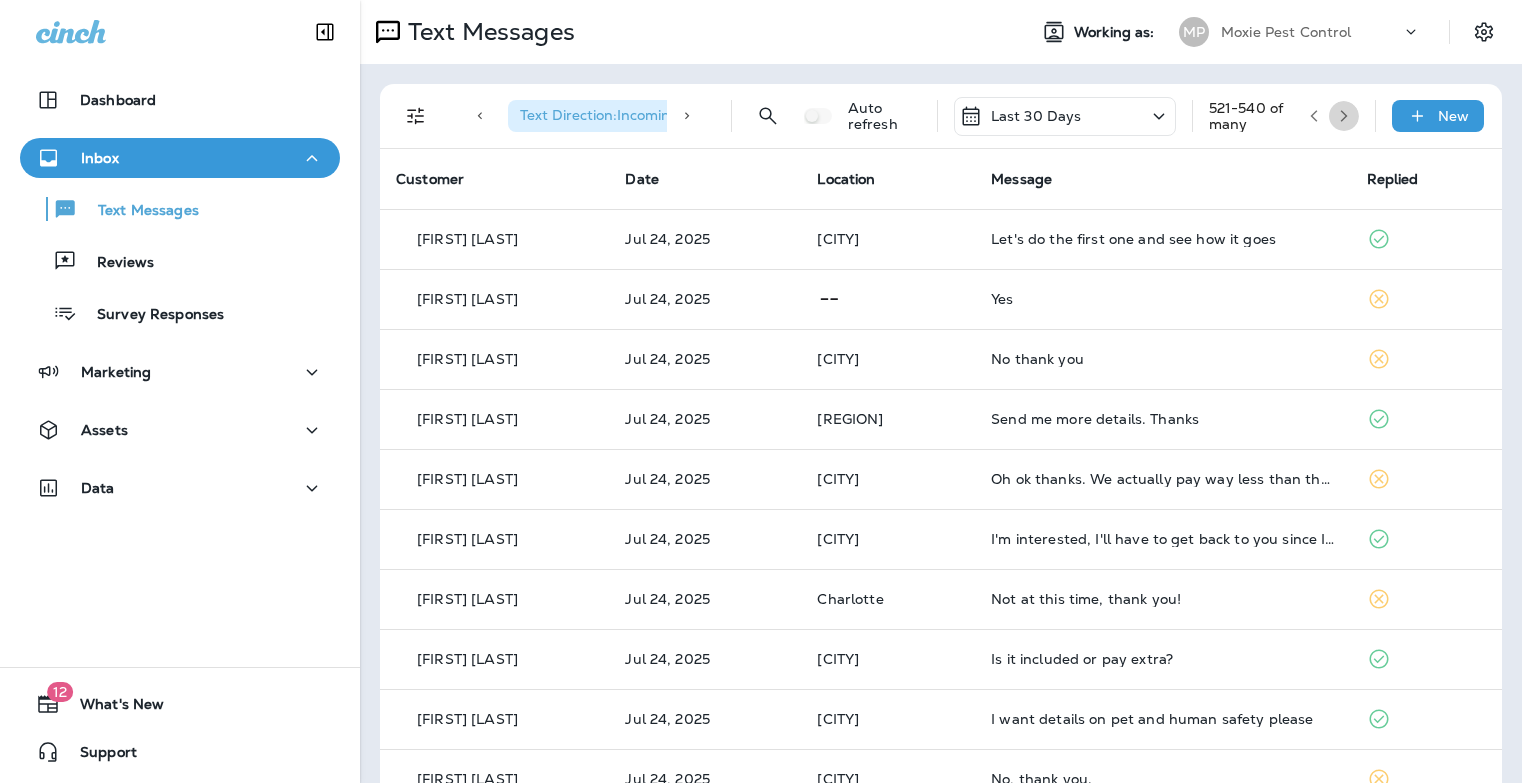 click at bounding box center (1344, 116) 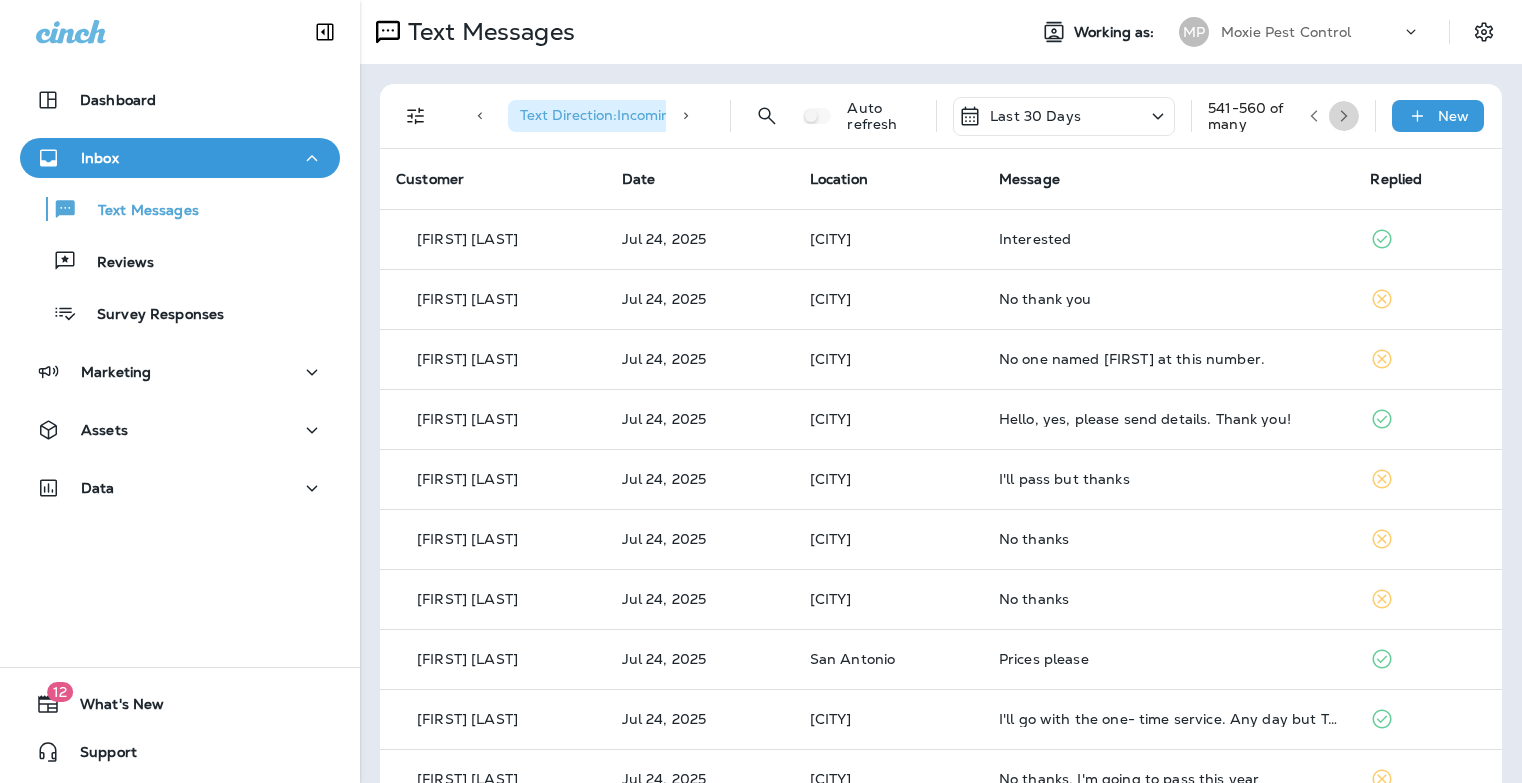 click at bounding box center (1344, 116) 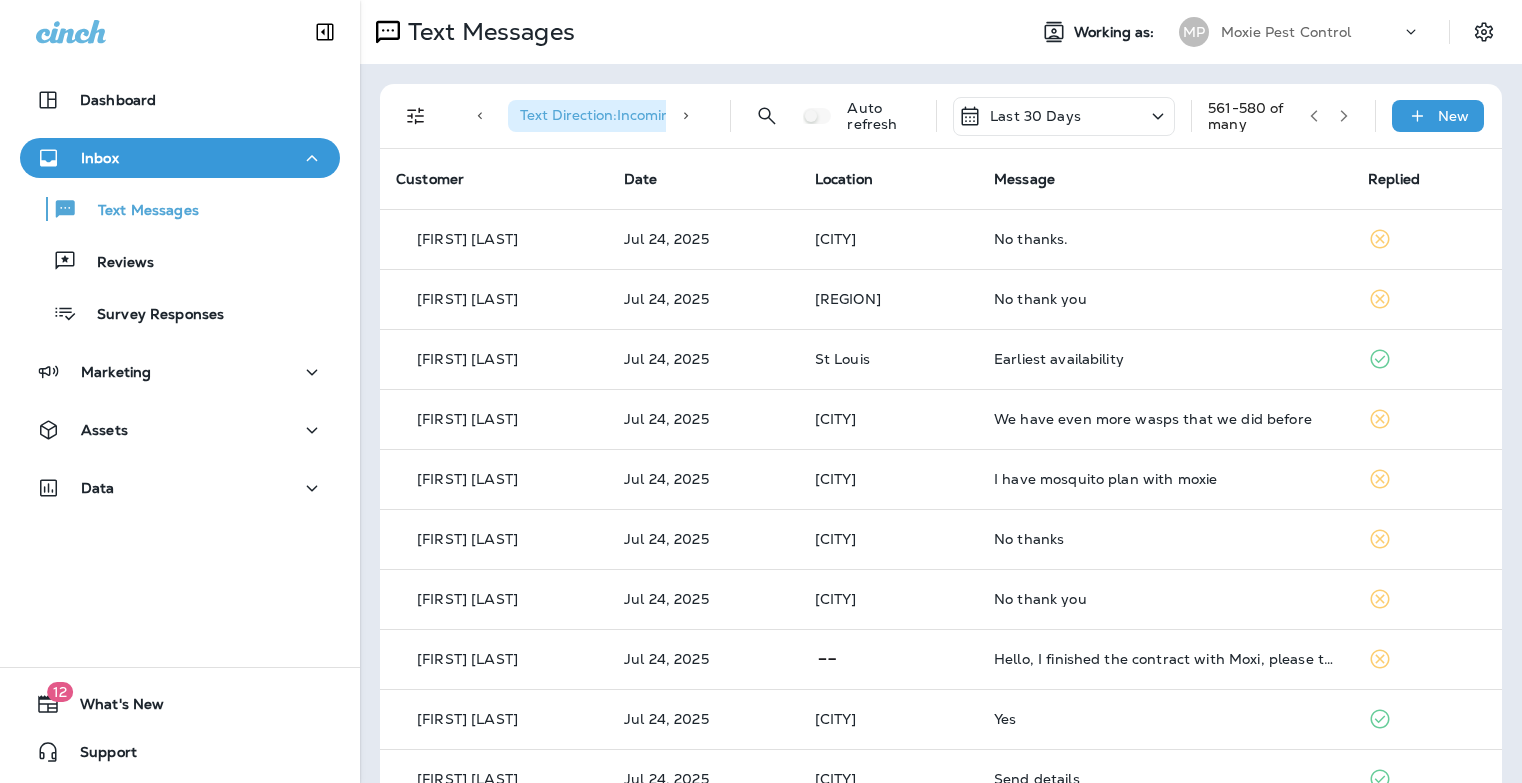 click at bounding box center [1344, 116] 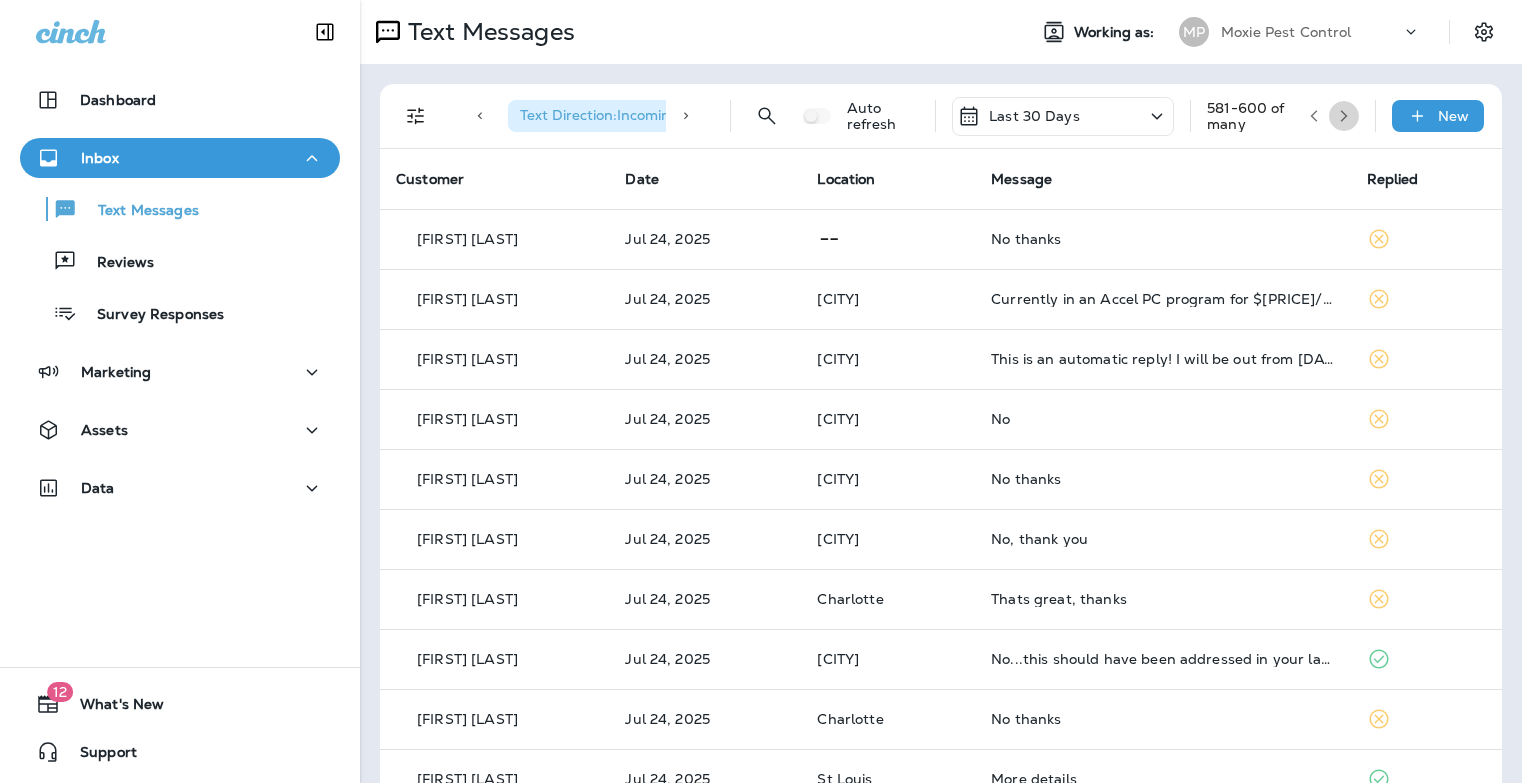 click at bounding box center (1344, 116) 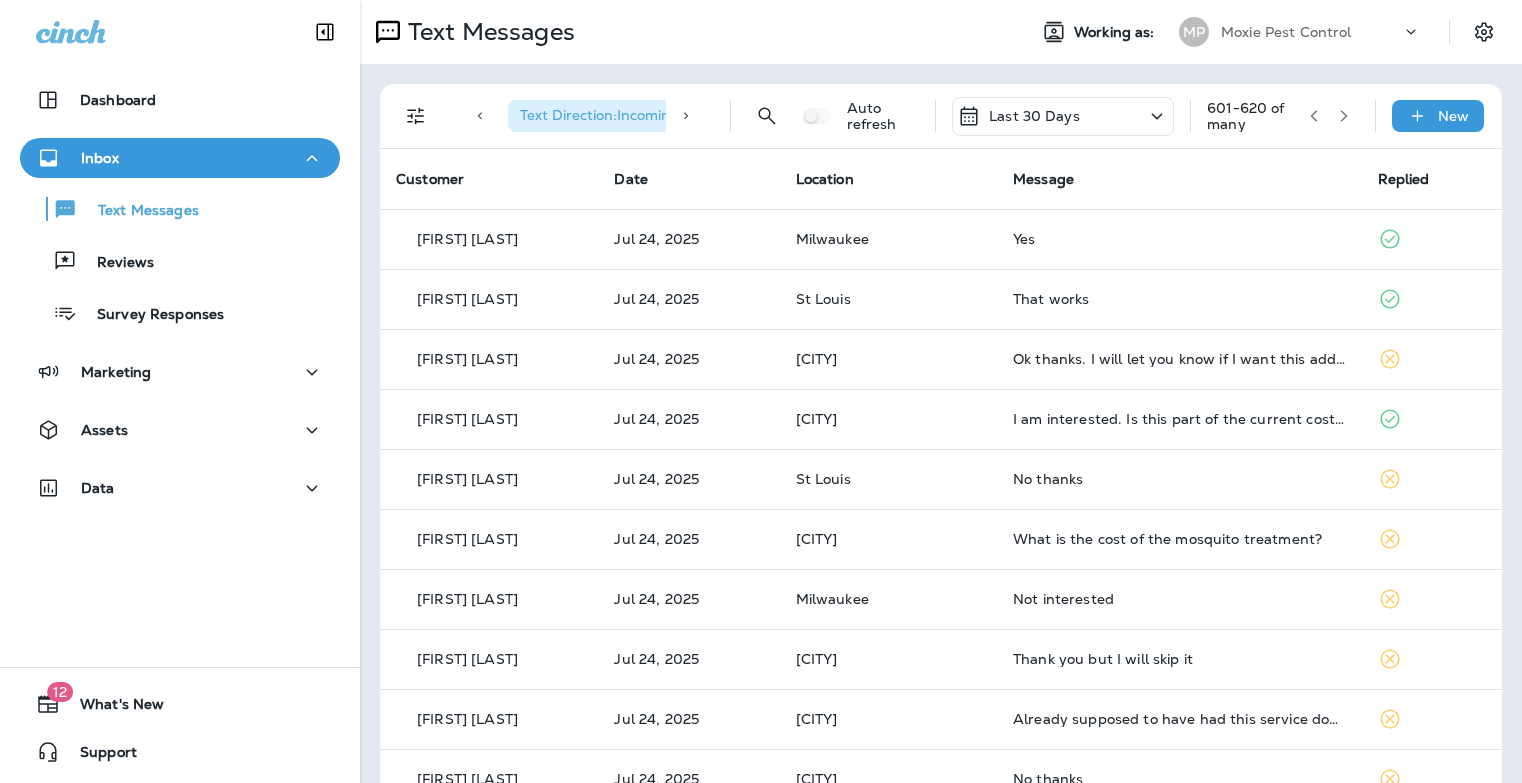 click at bounding box center [1344, 116] 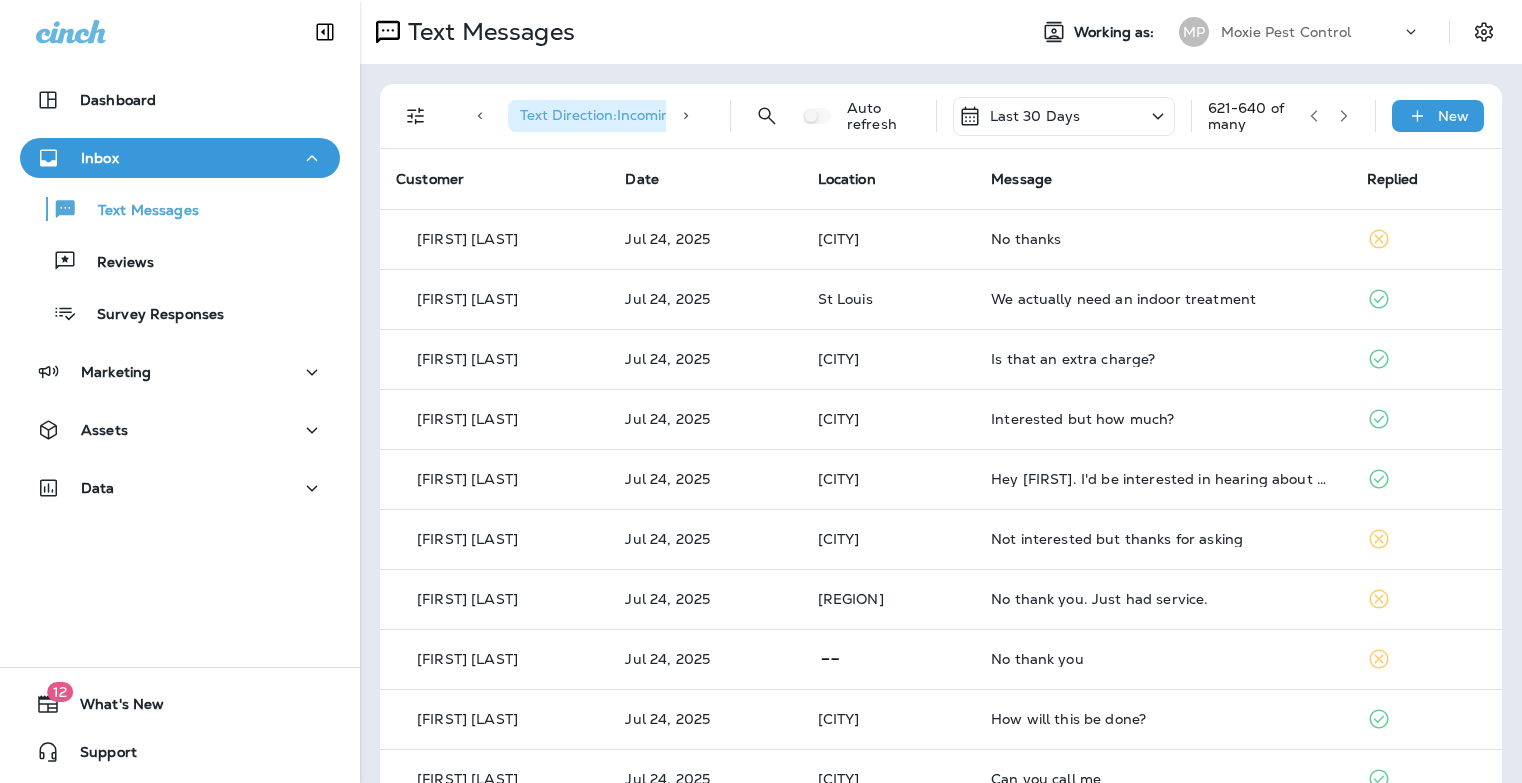 click at bounding box center [1344, 116] 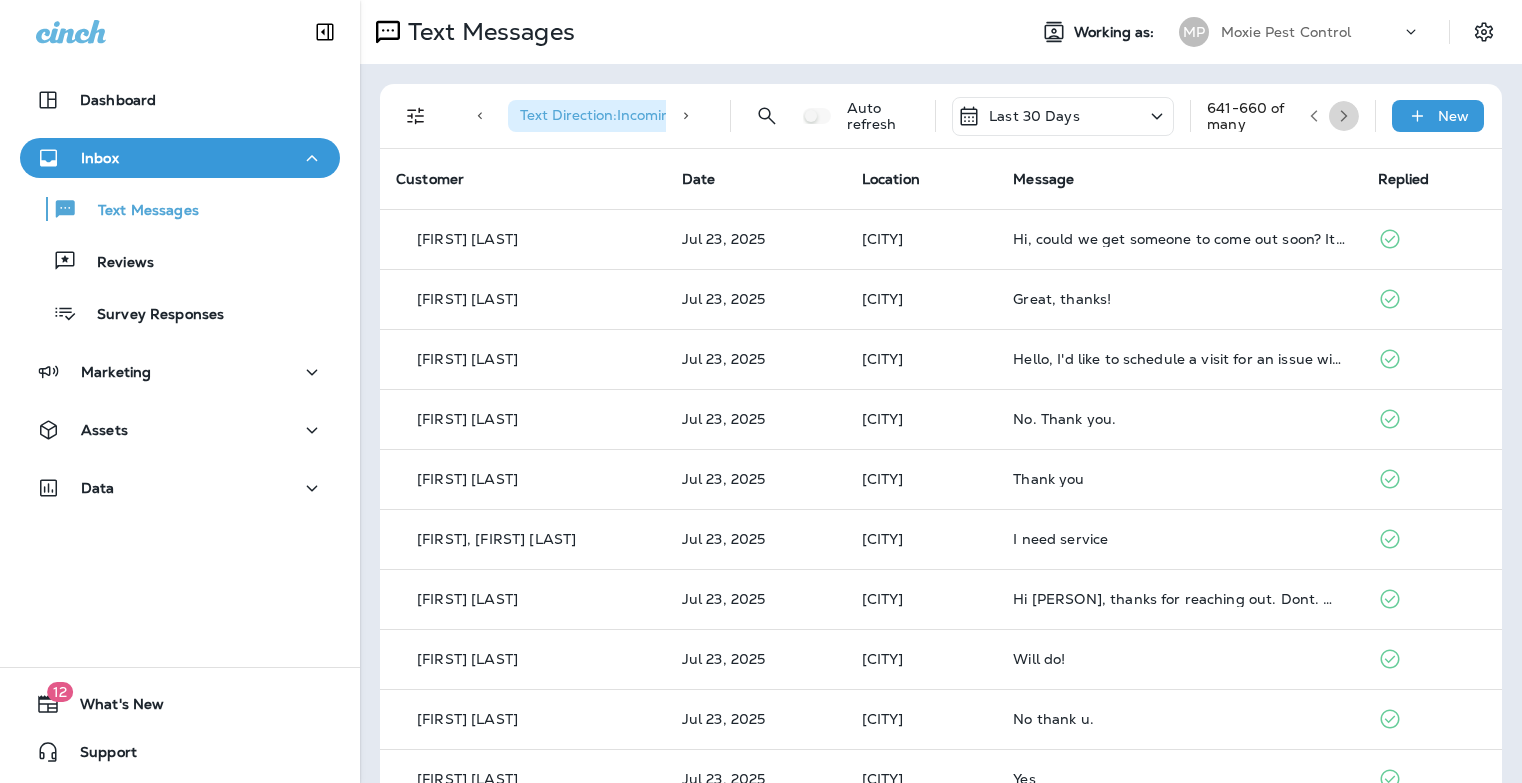 click at bounding box center [1344, 116] 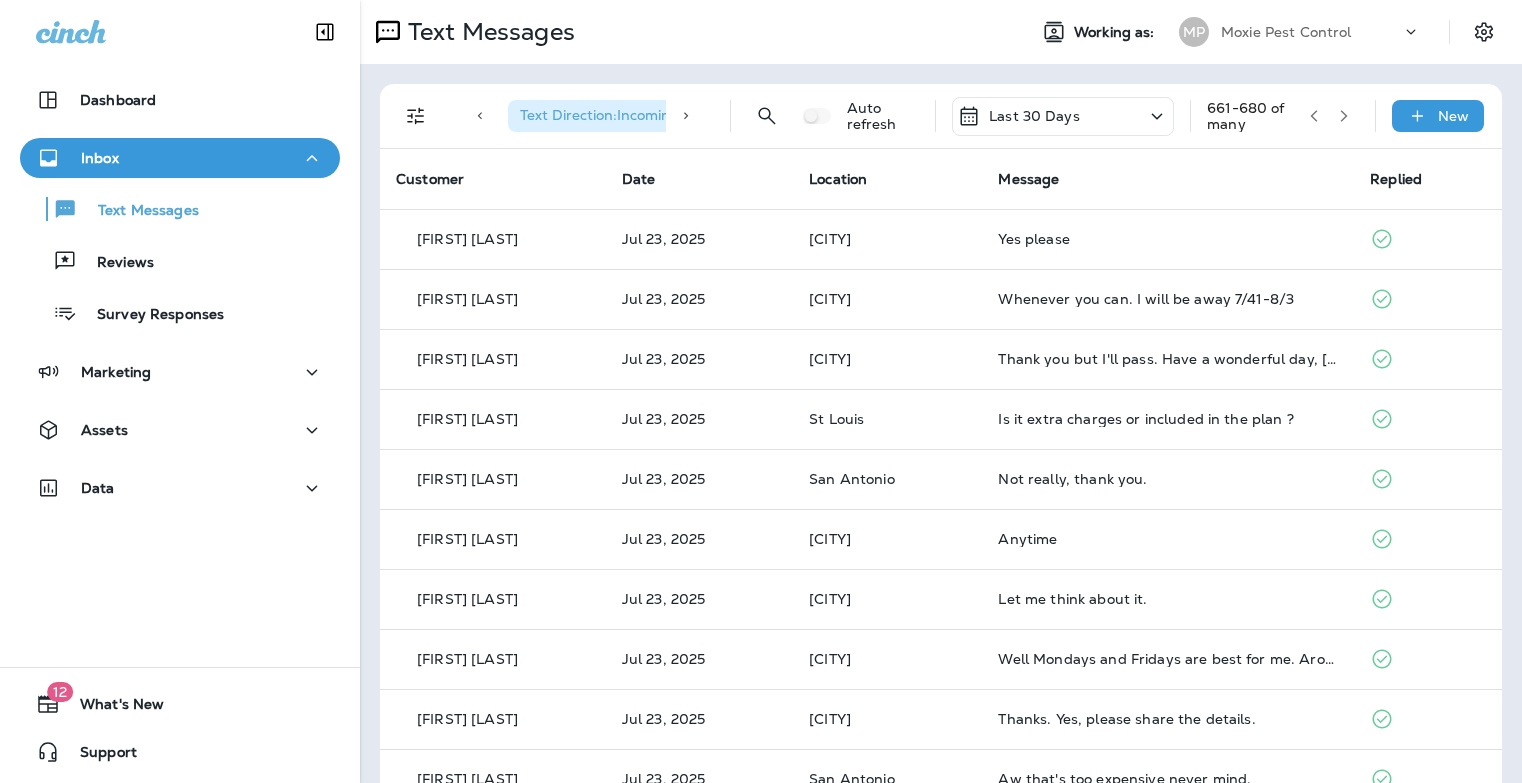 click at bounding box center (1344, 116) 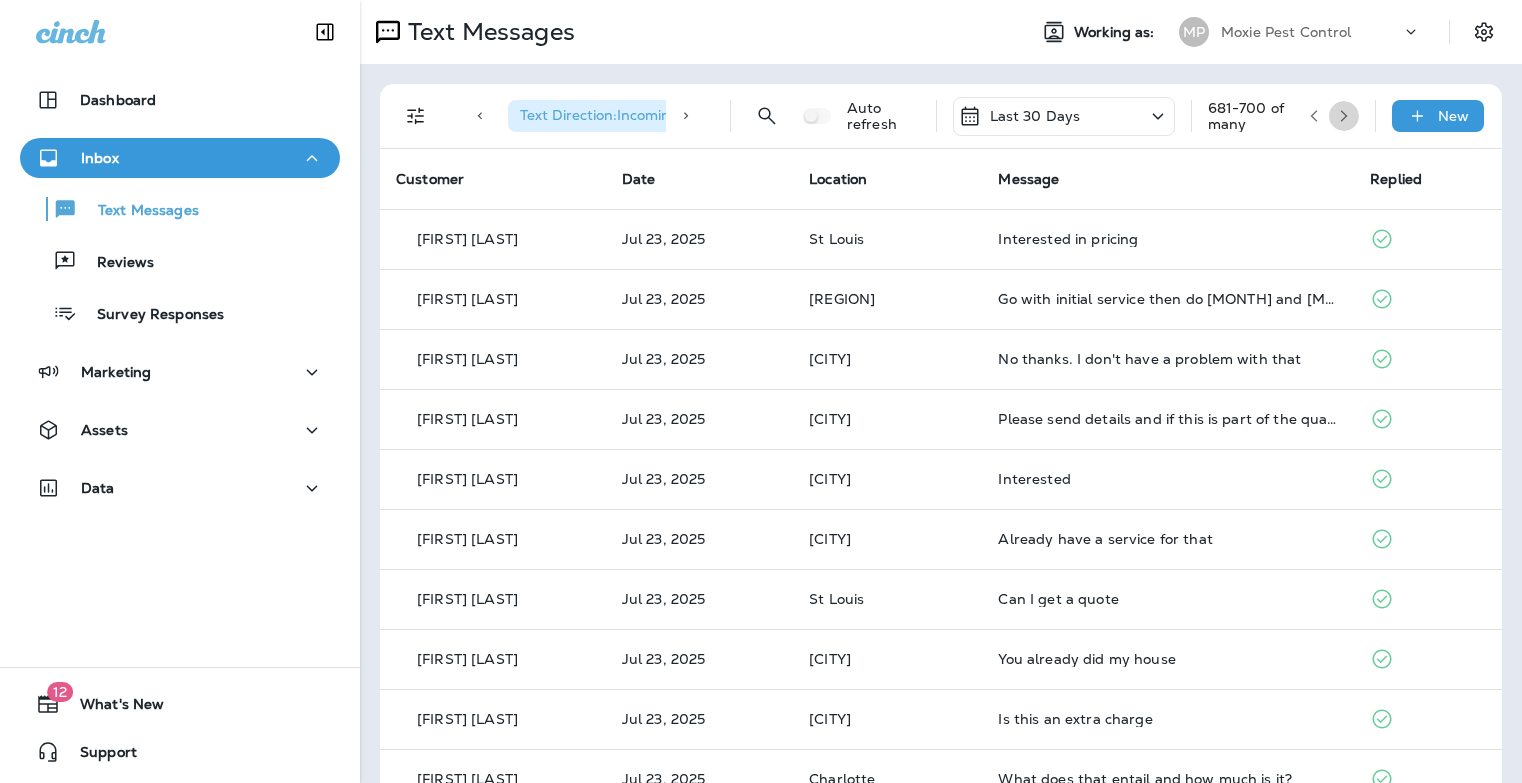 click at bounding box center (1344, 116) 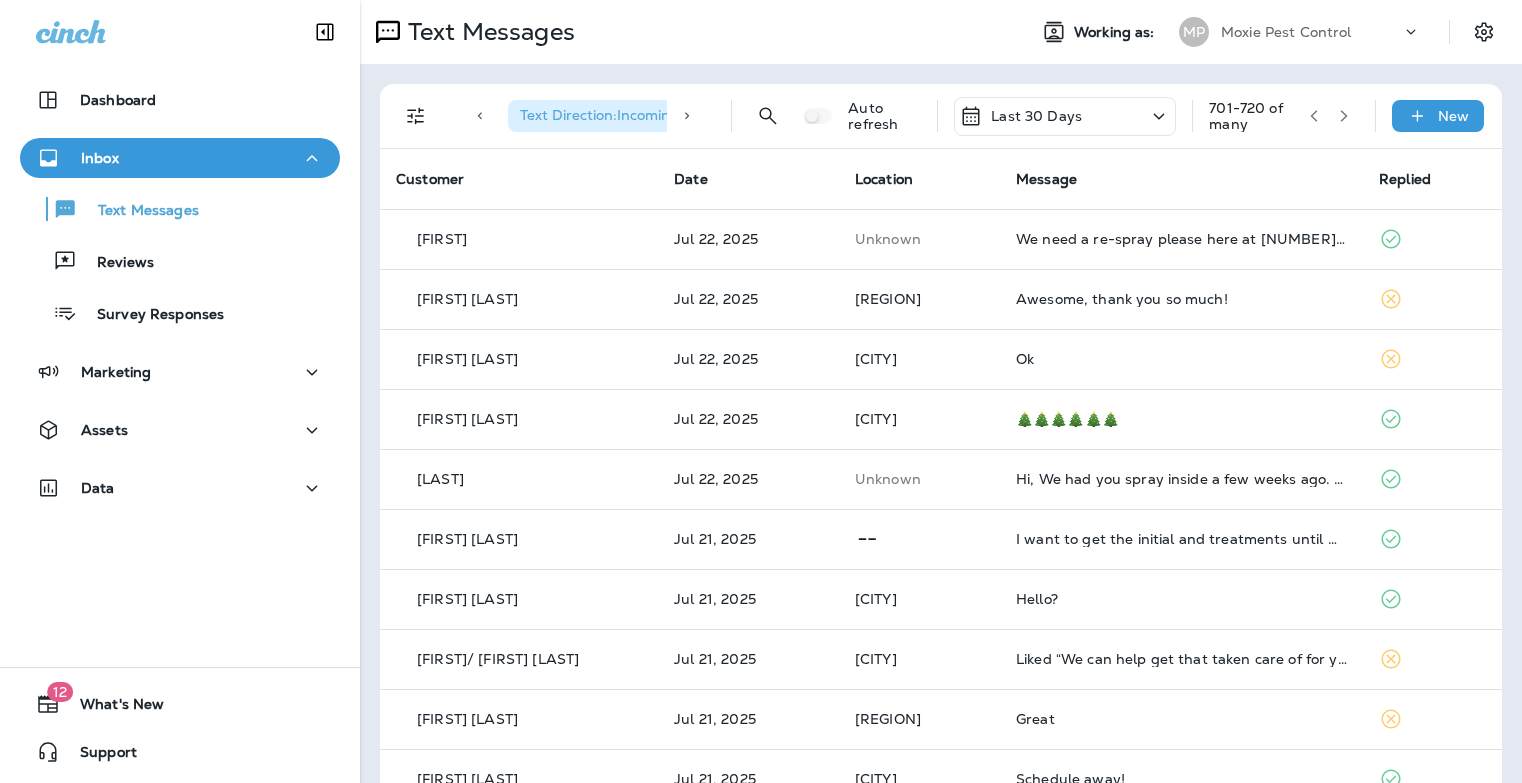 click at bounding box center [1344, 116] 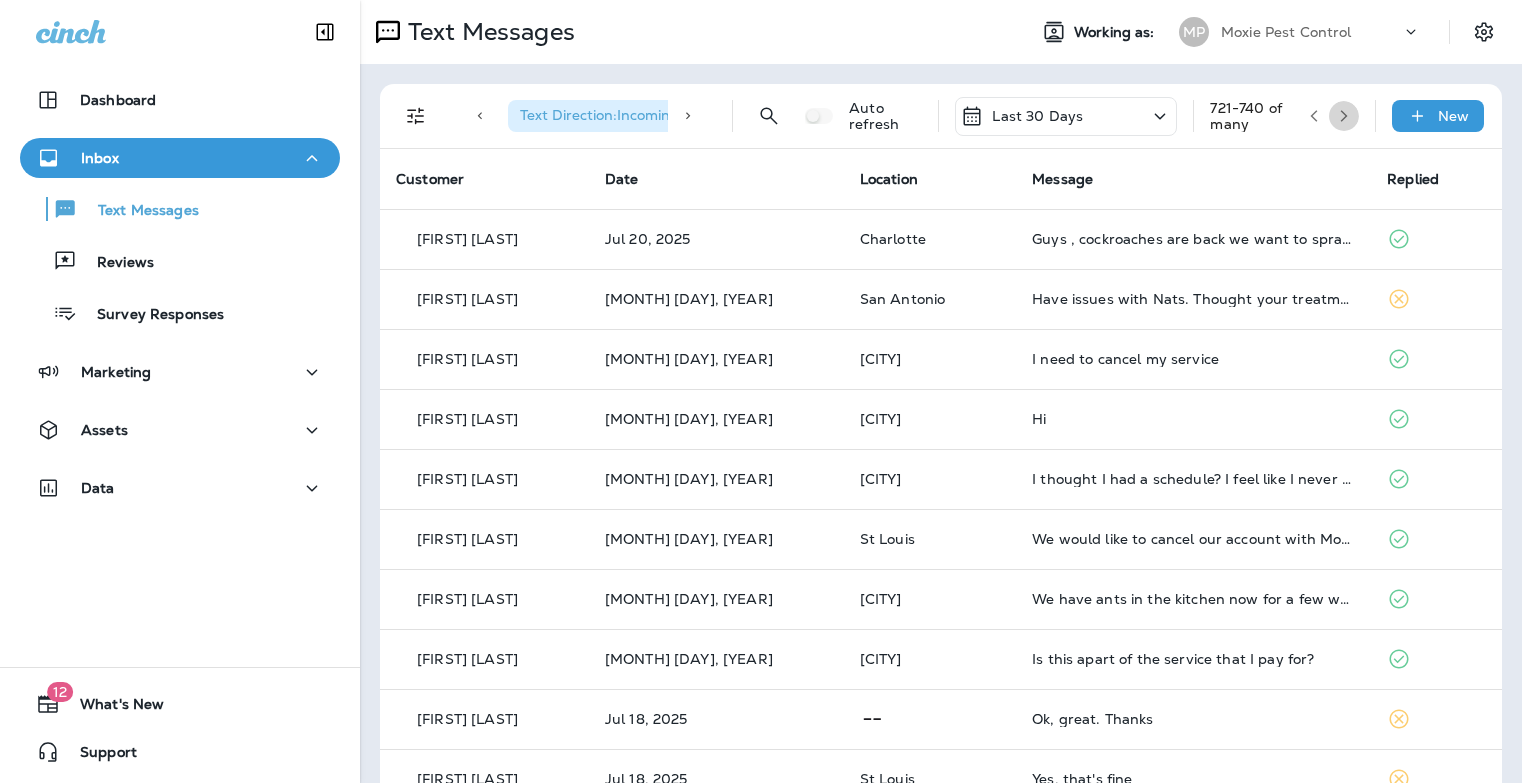 click at bounding box center [1344, 116] 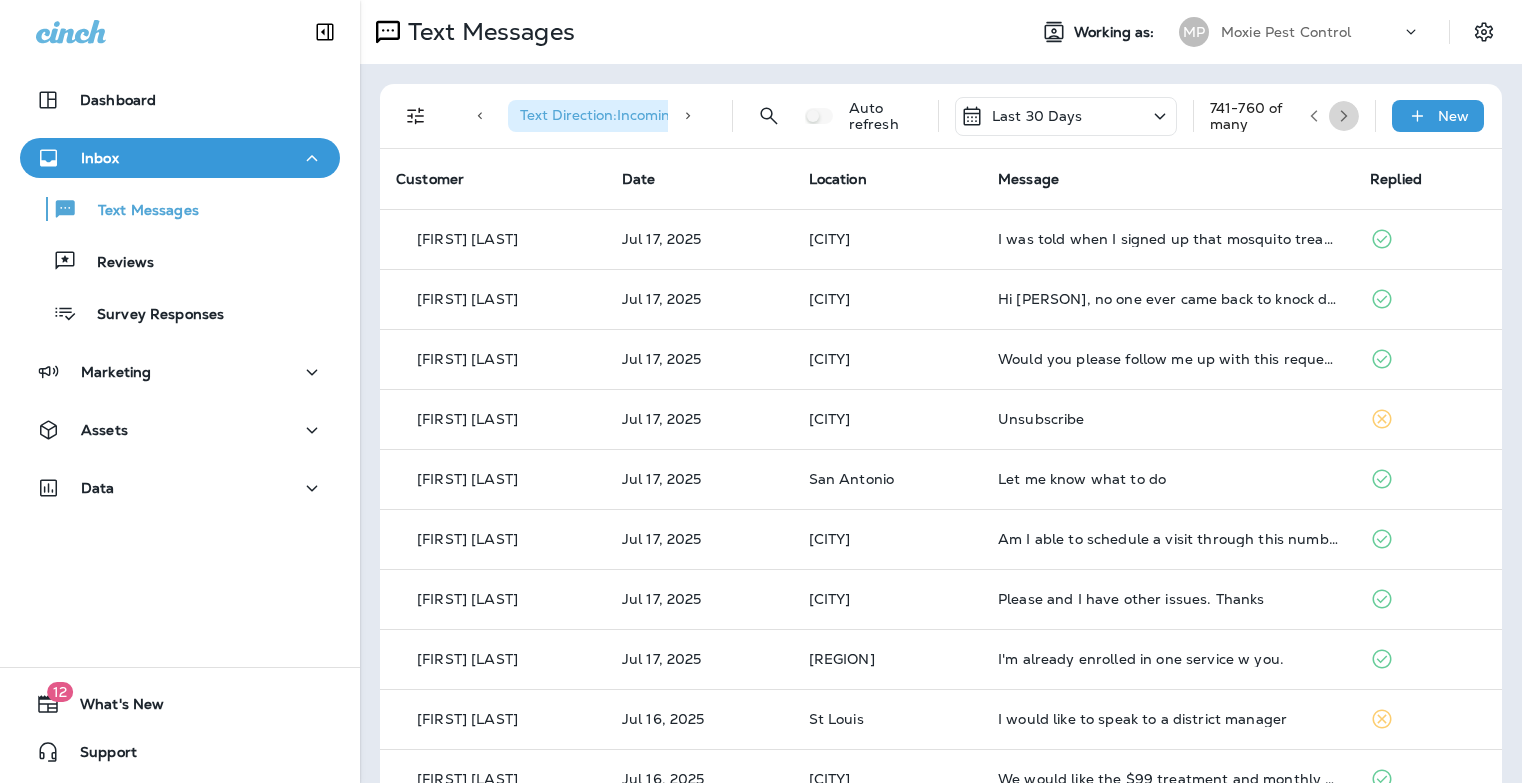 click at bounding box center [1344, 116] 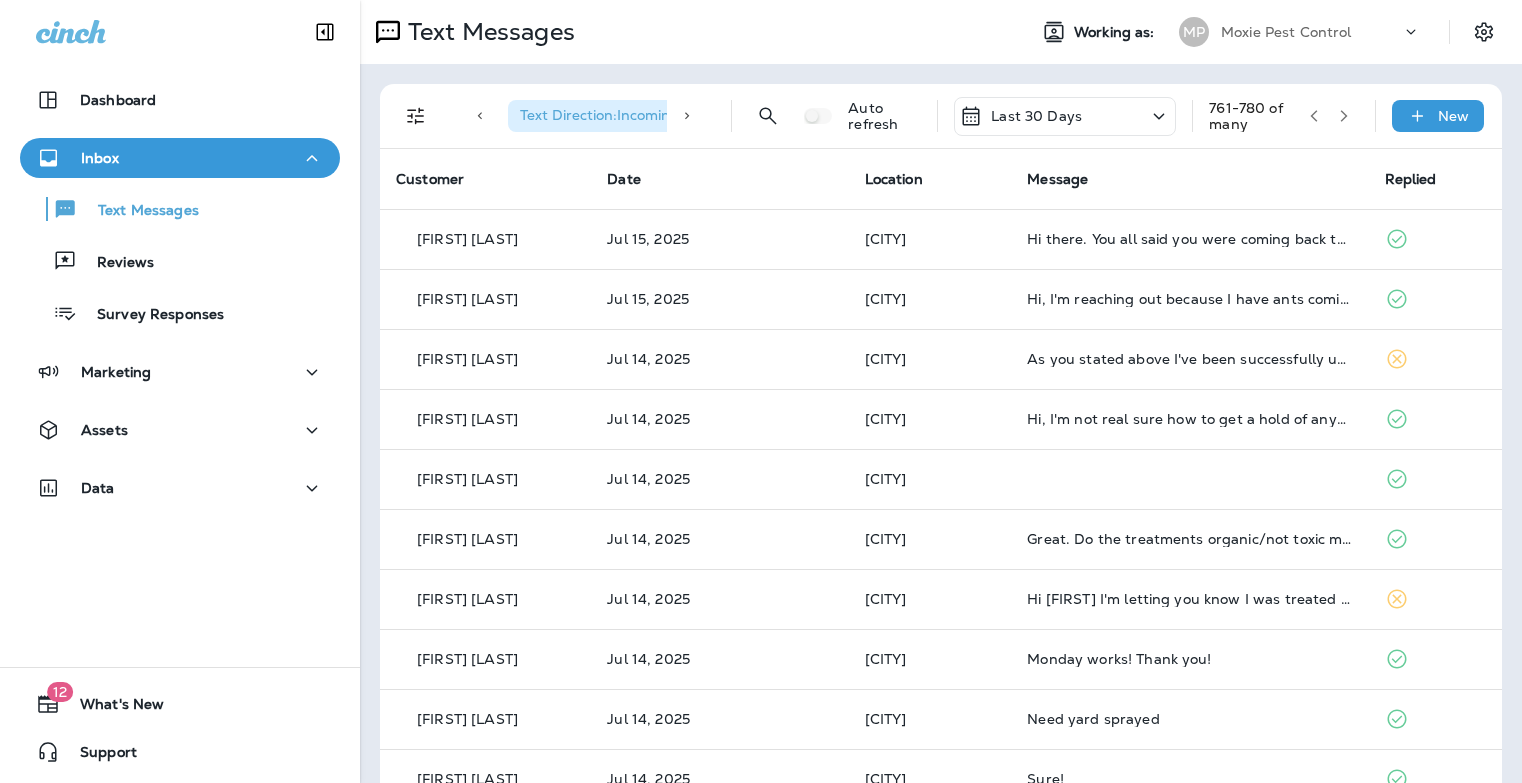 click at bounding box center (1344, 116) 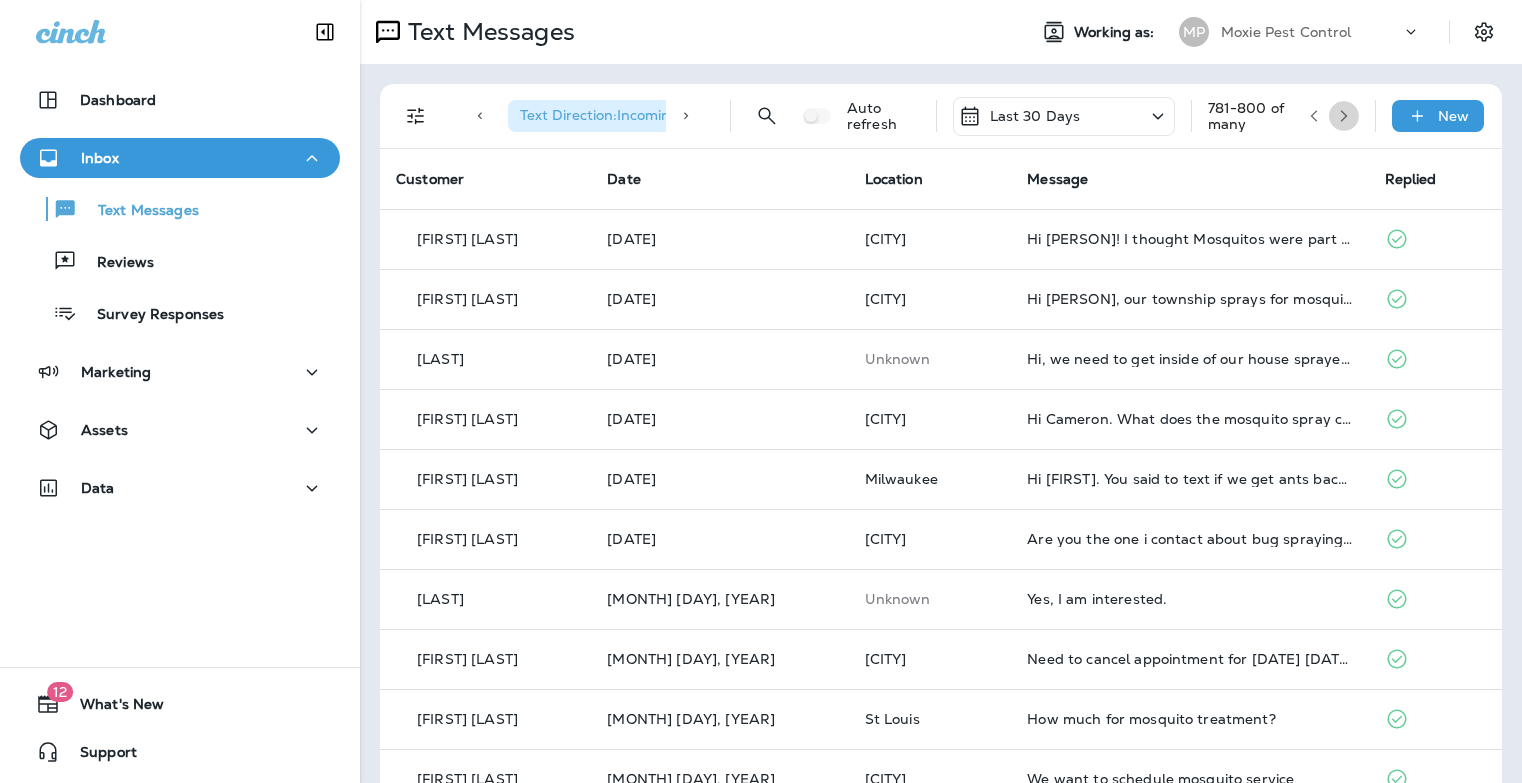 click at bounding box center [1344, 116] 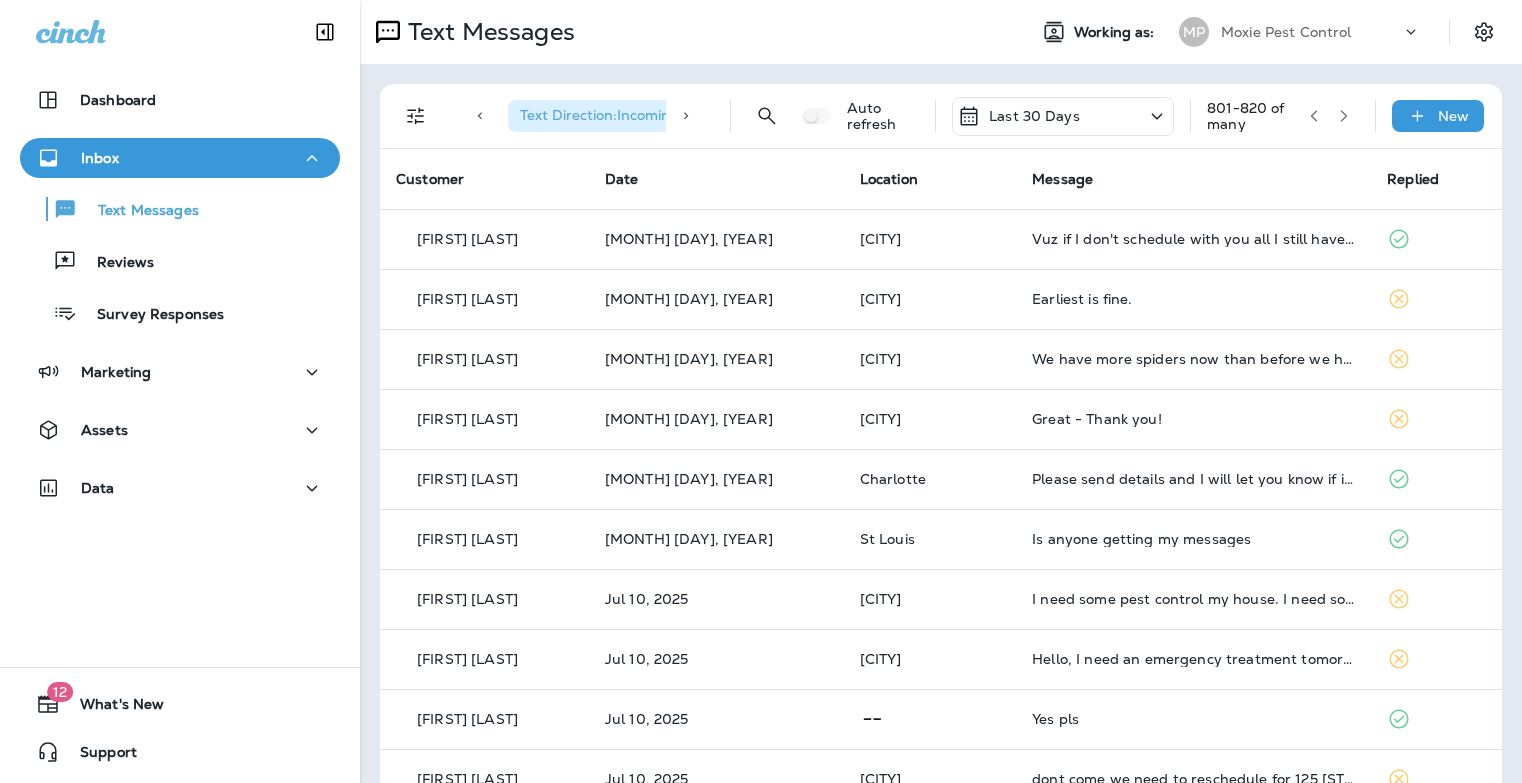 click at bounding box center [1344, 116] 